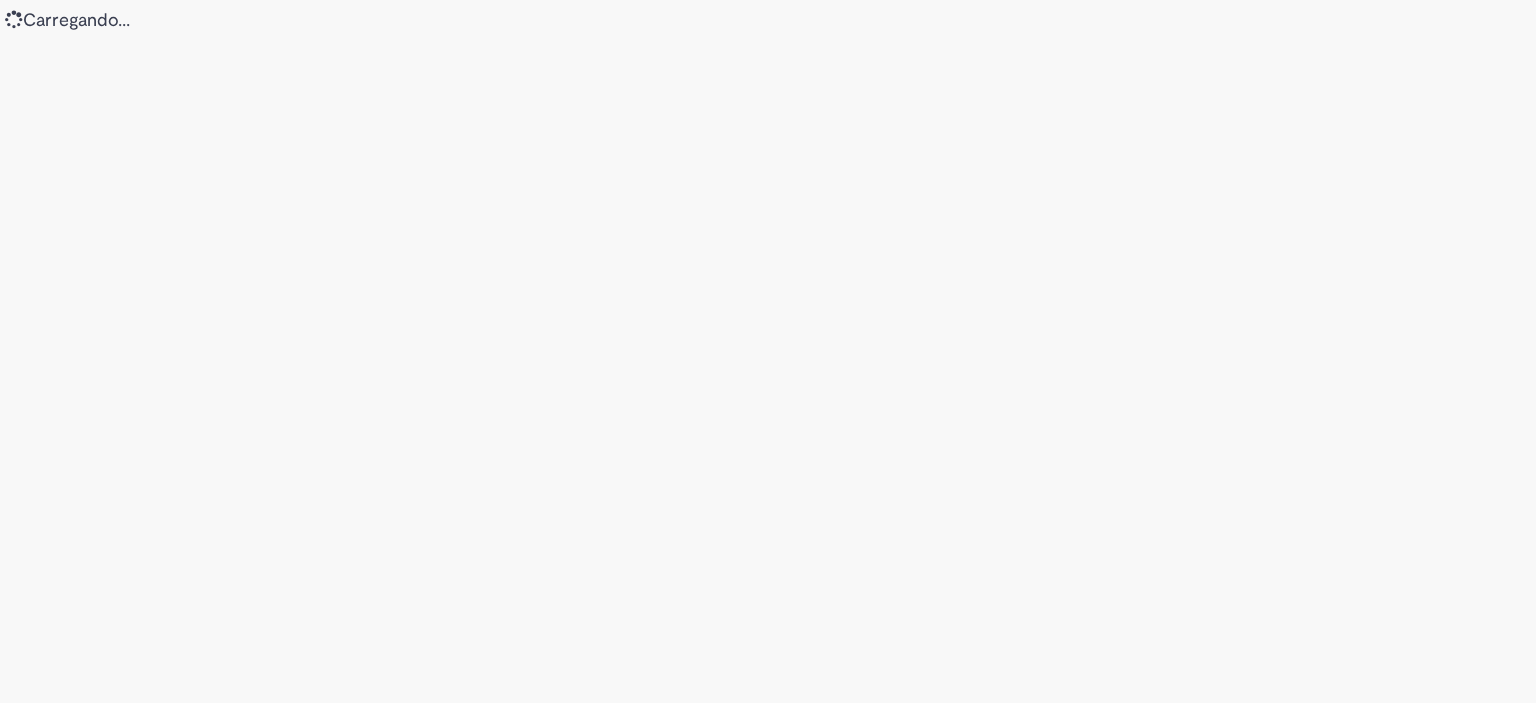 scroll, scrollTop: 0, scrollLeft: 0, axis: both 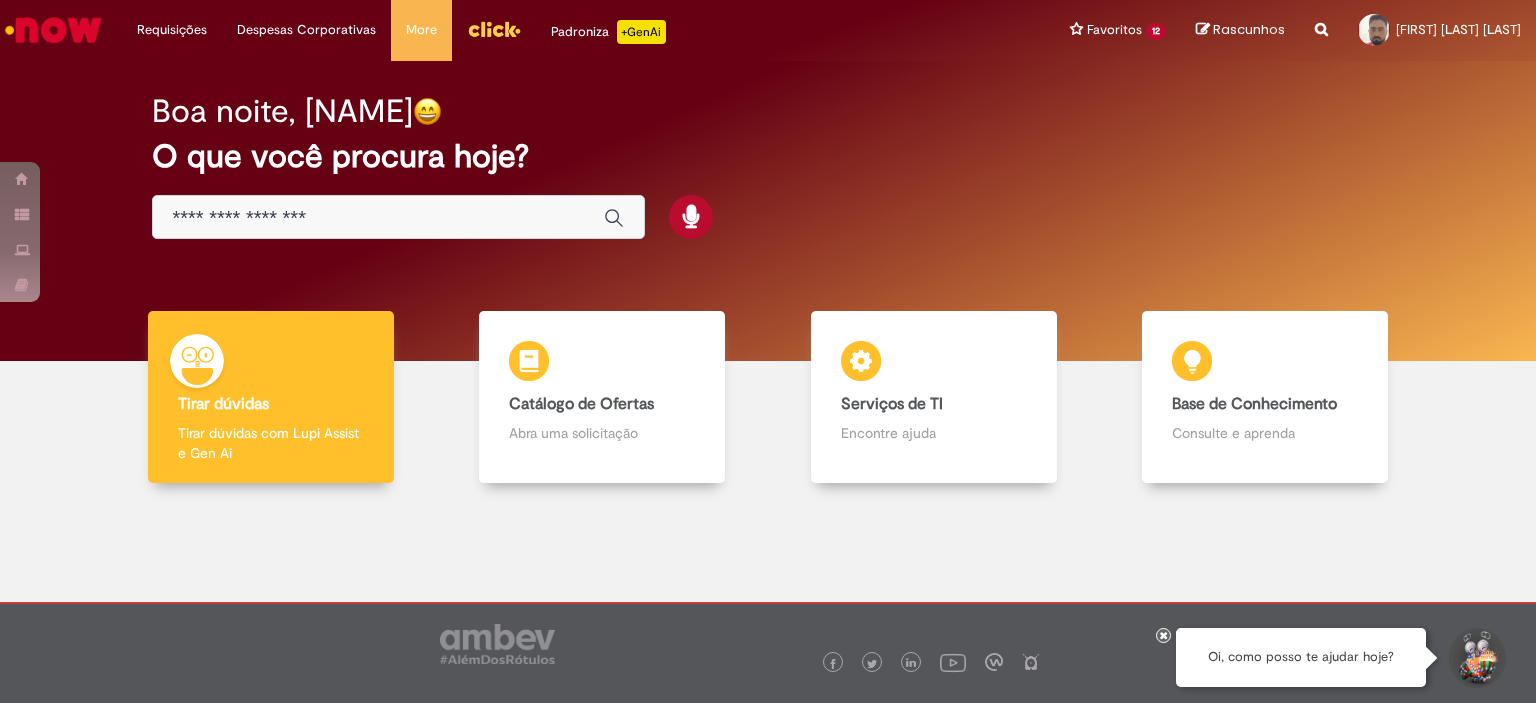 click at bounding box center (378, 218) 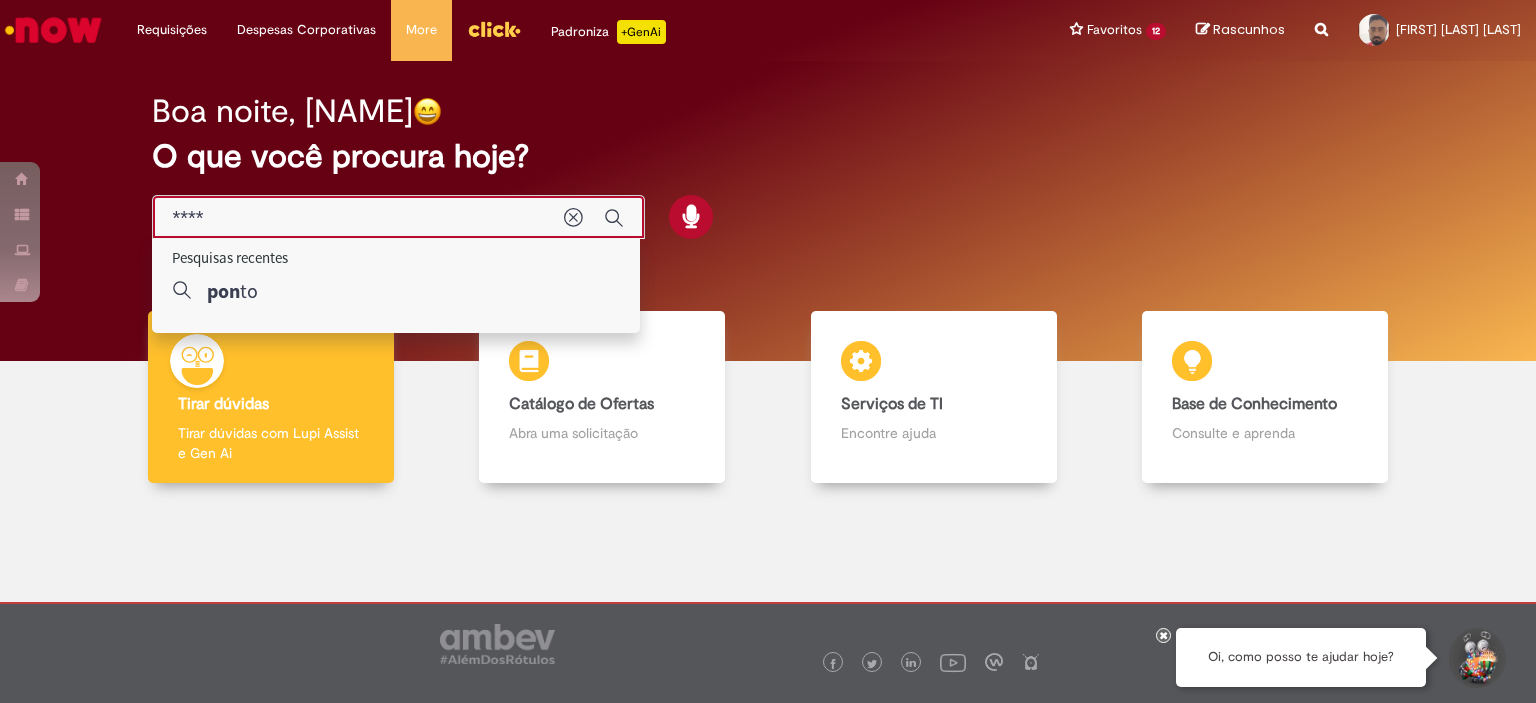 type on "*****" 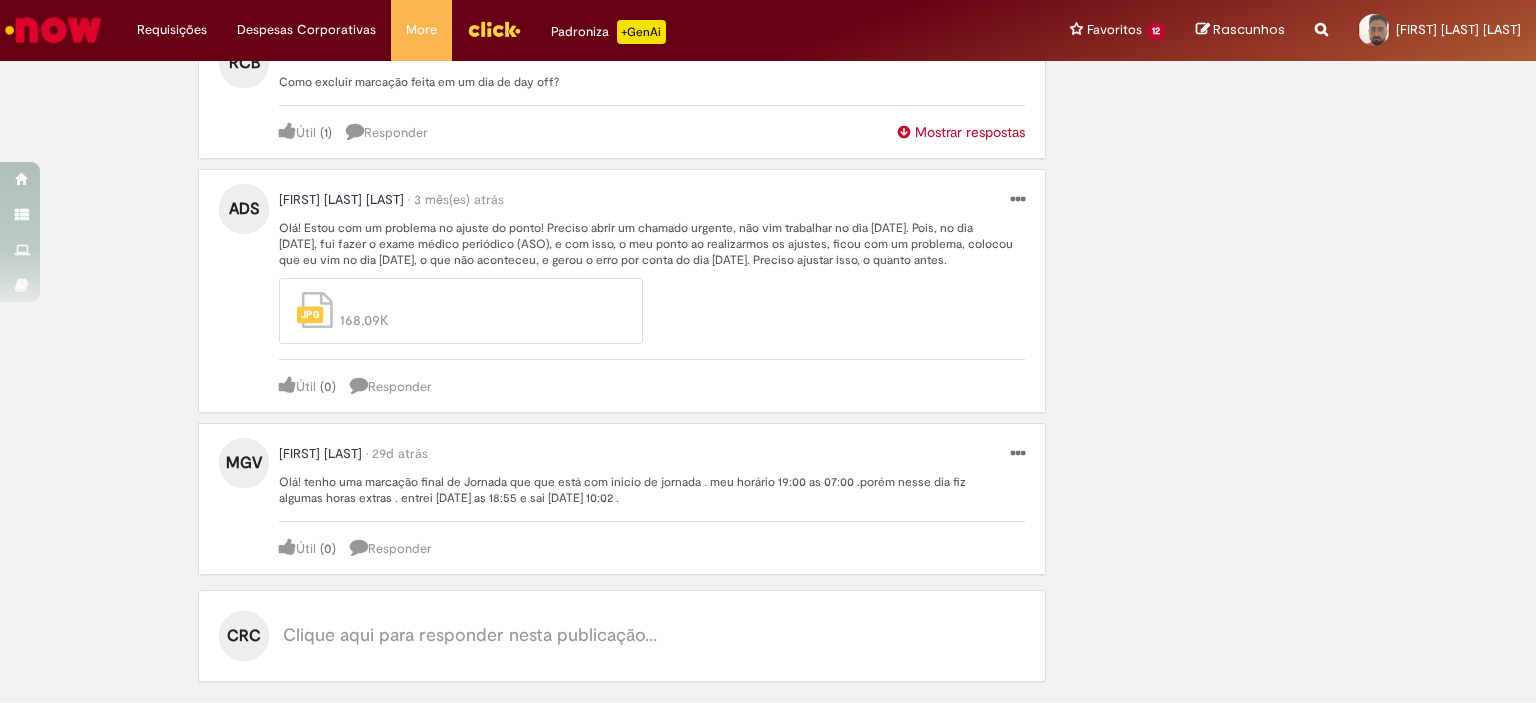 scroll, scrollTop: 96, scrollLeft: 0, axis: vertical 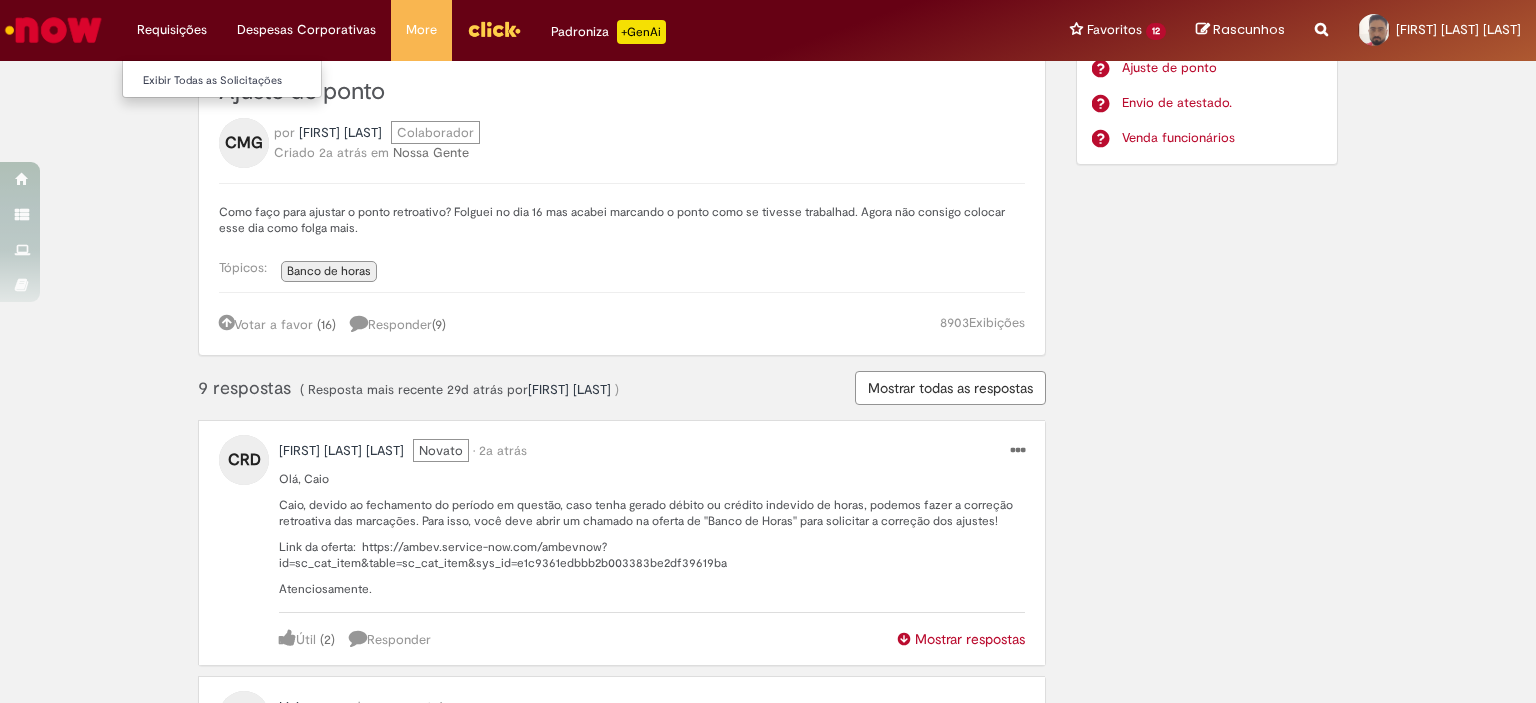 click on "Requisições
Exibir Todas as Solicitações" at bounding box center [172, 30] 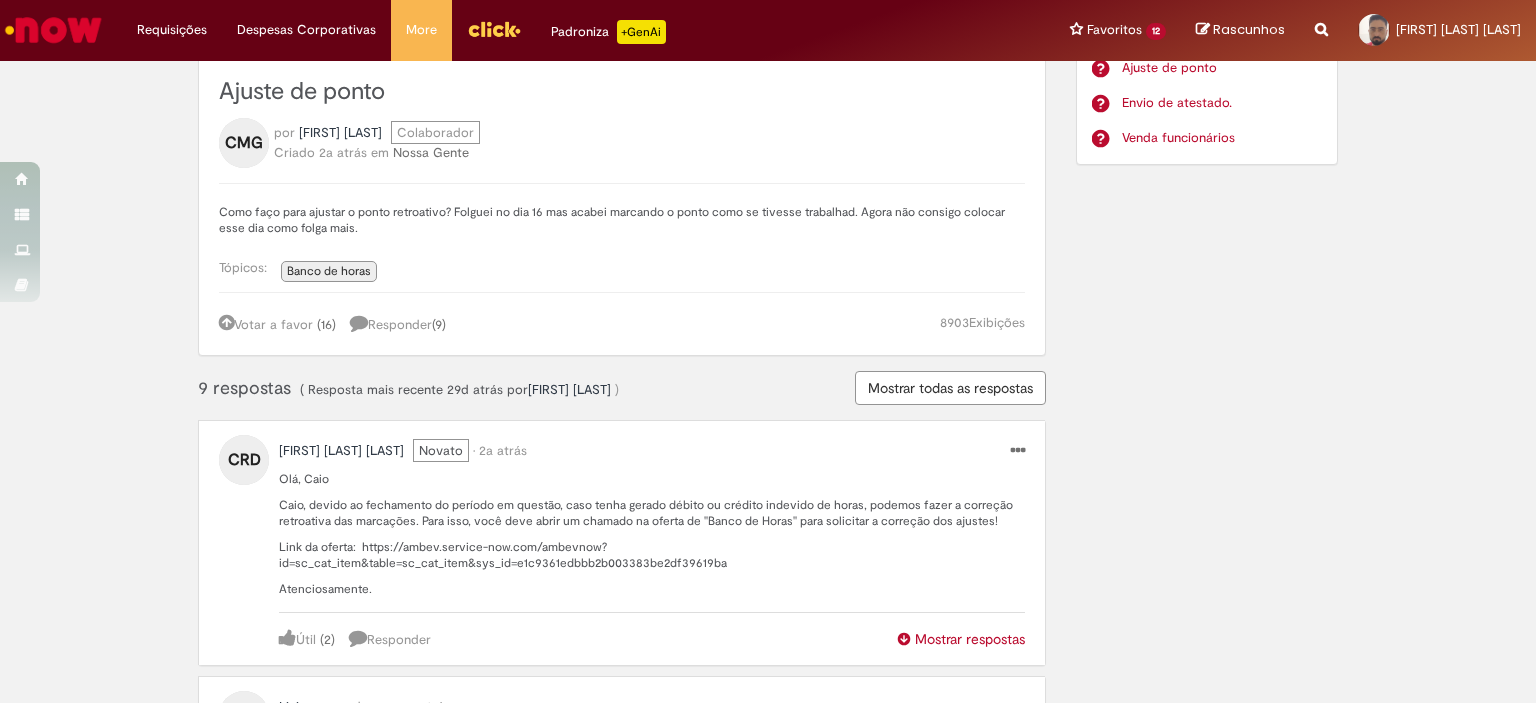 click at bounding box center [53, 30] 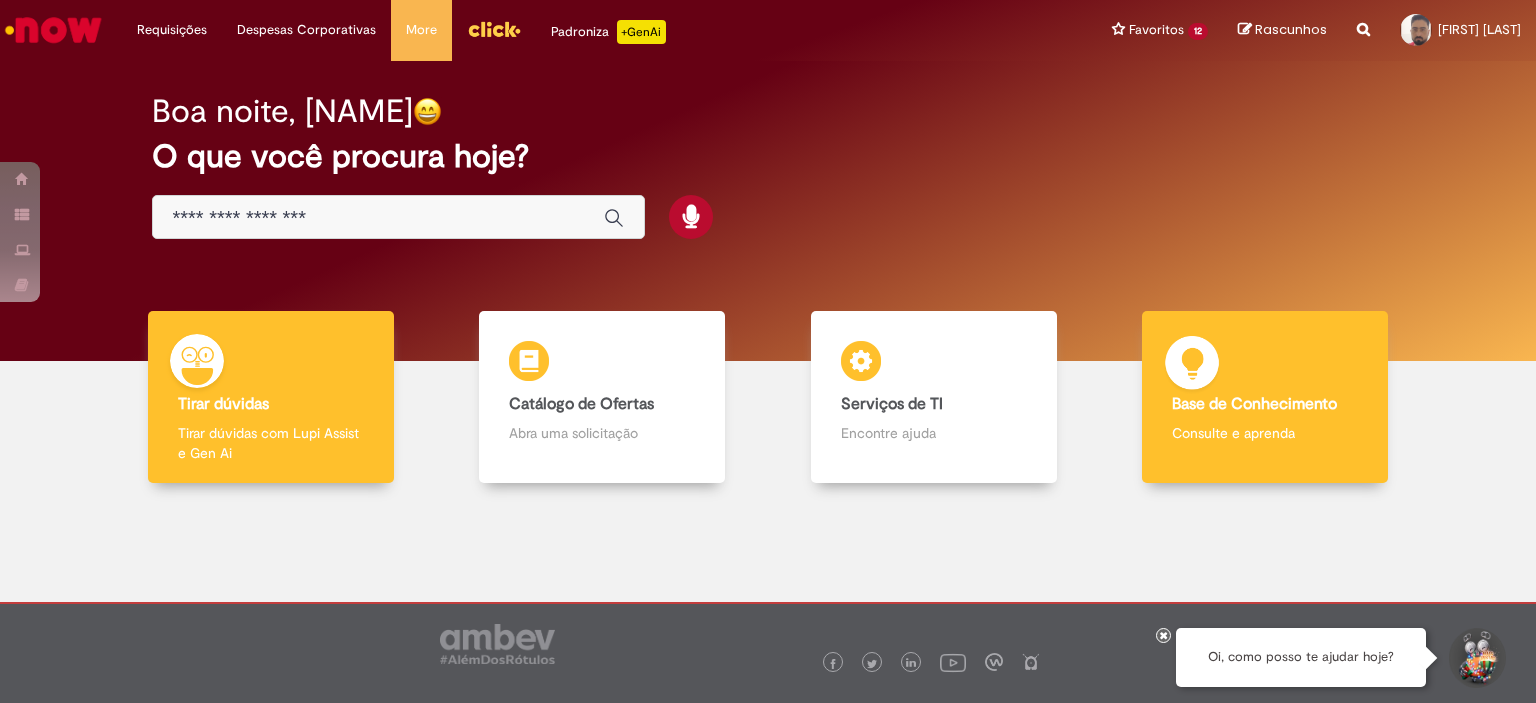 scroll, scrollTop: 0, scrollLeft: 0, axis: both 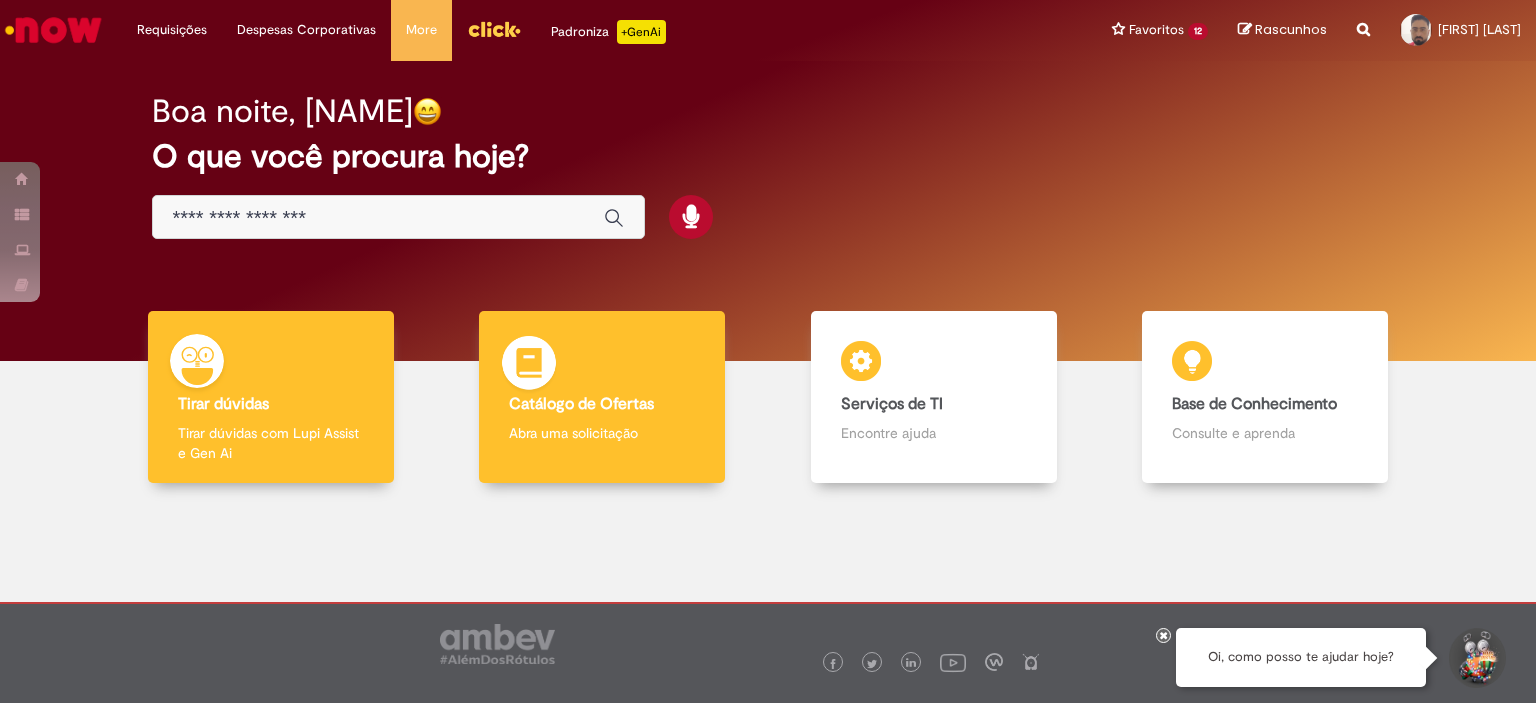 click on "Catálogo de Ofertas
Catálogo de Ofertas
Abra uma solicitação" at bounding box center (602, 397) 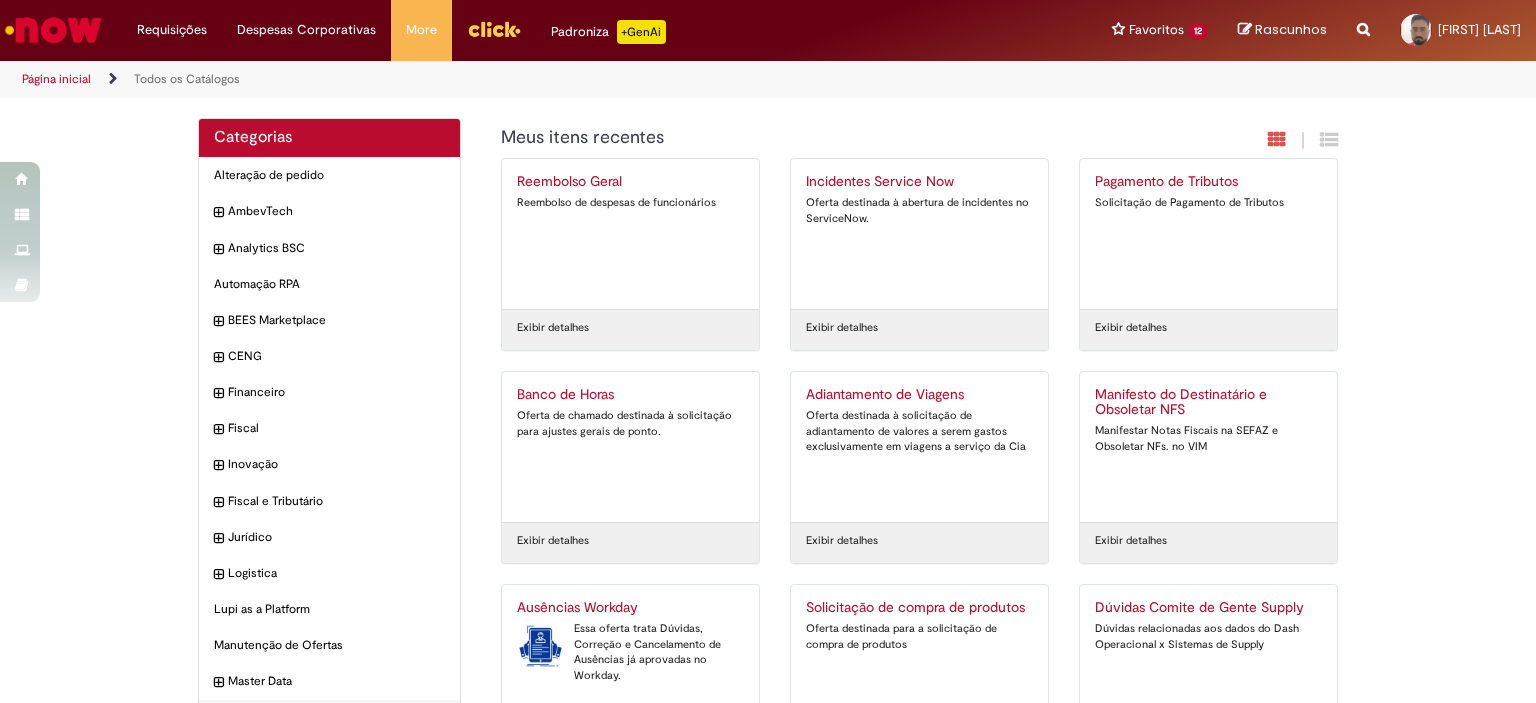 click on "Banco de Horas" at bounding box center [630, 395] 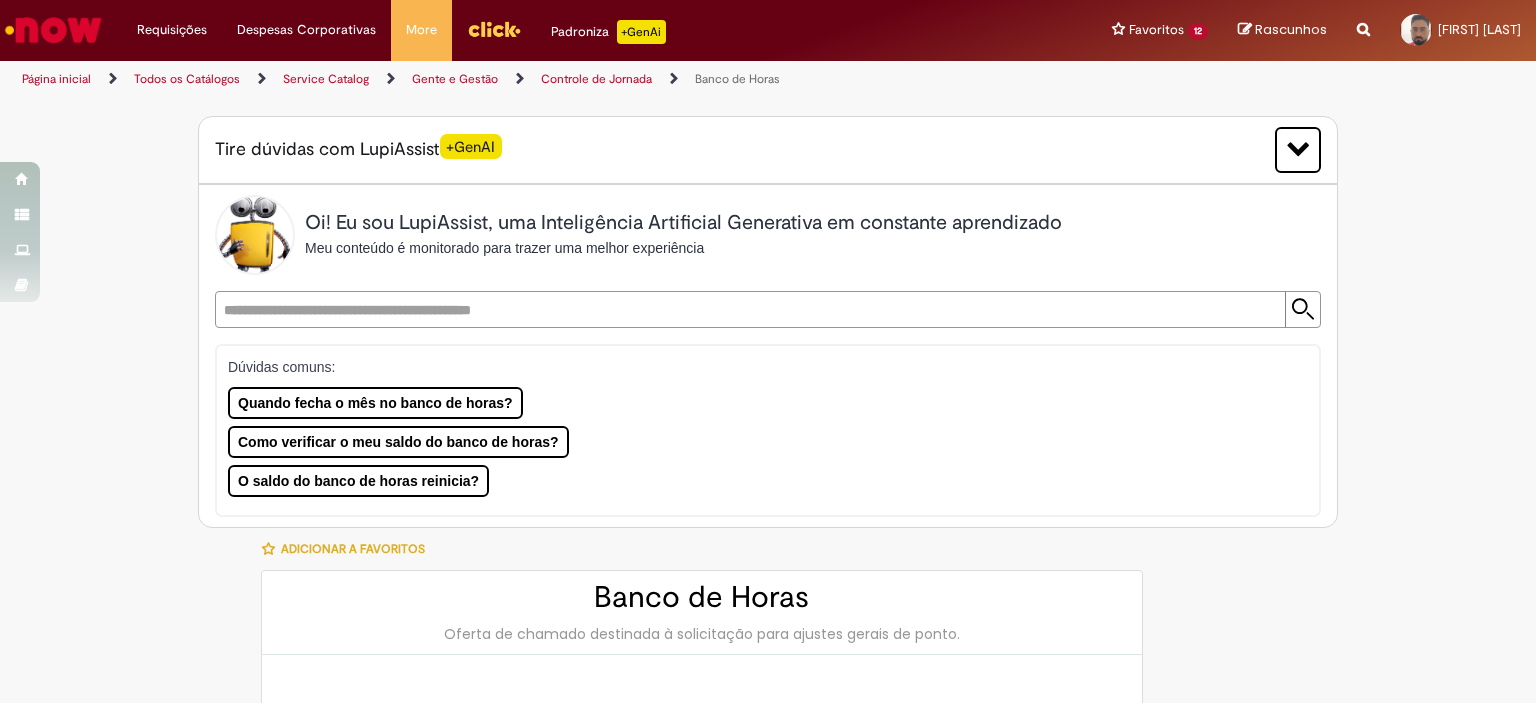type on "********" 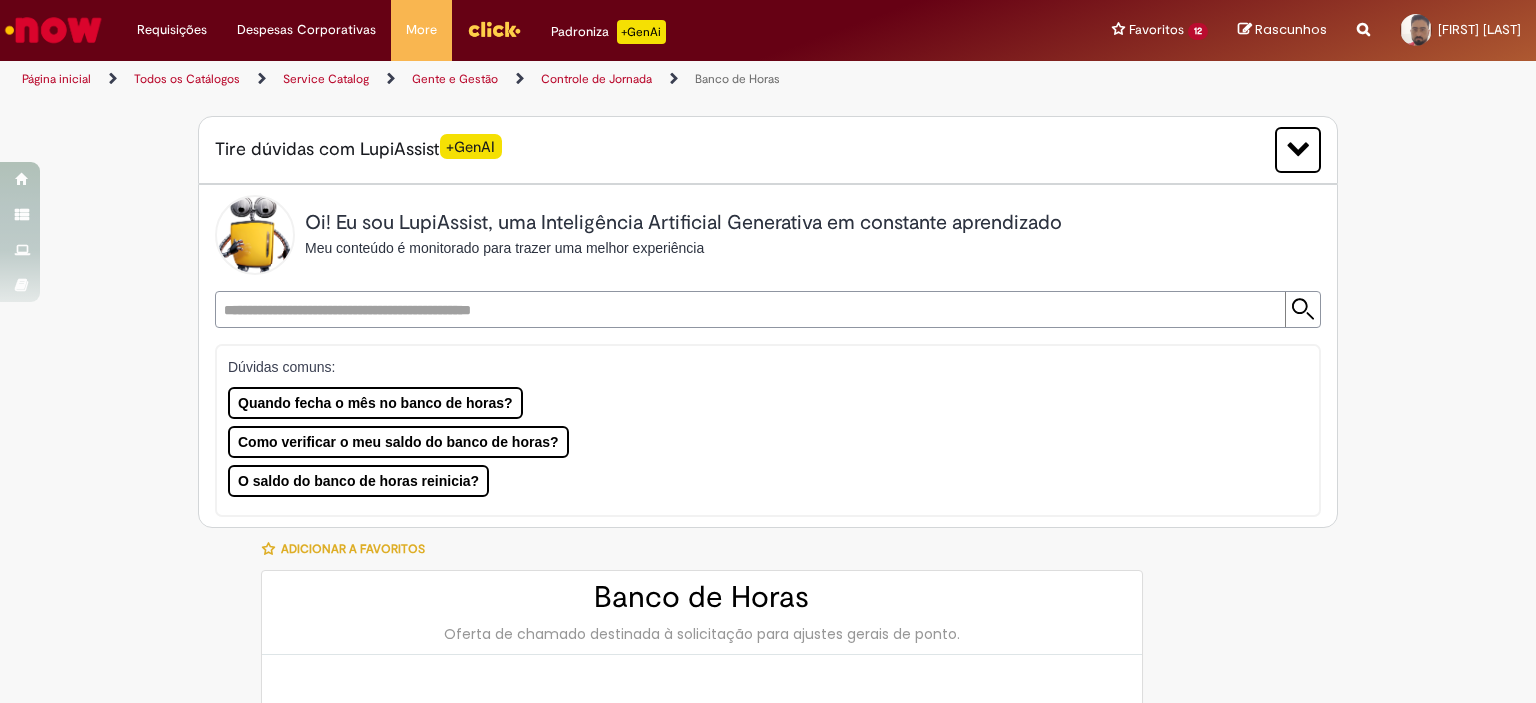 type on "**********" 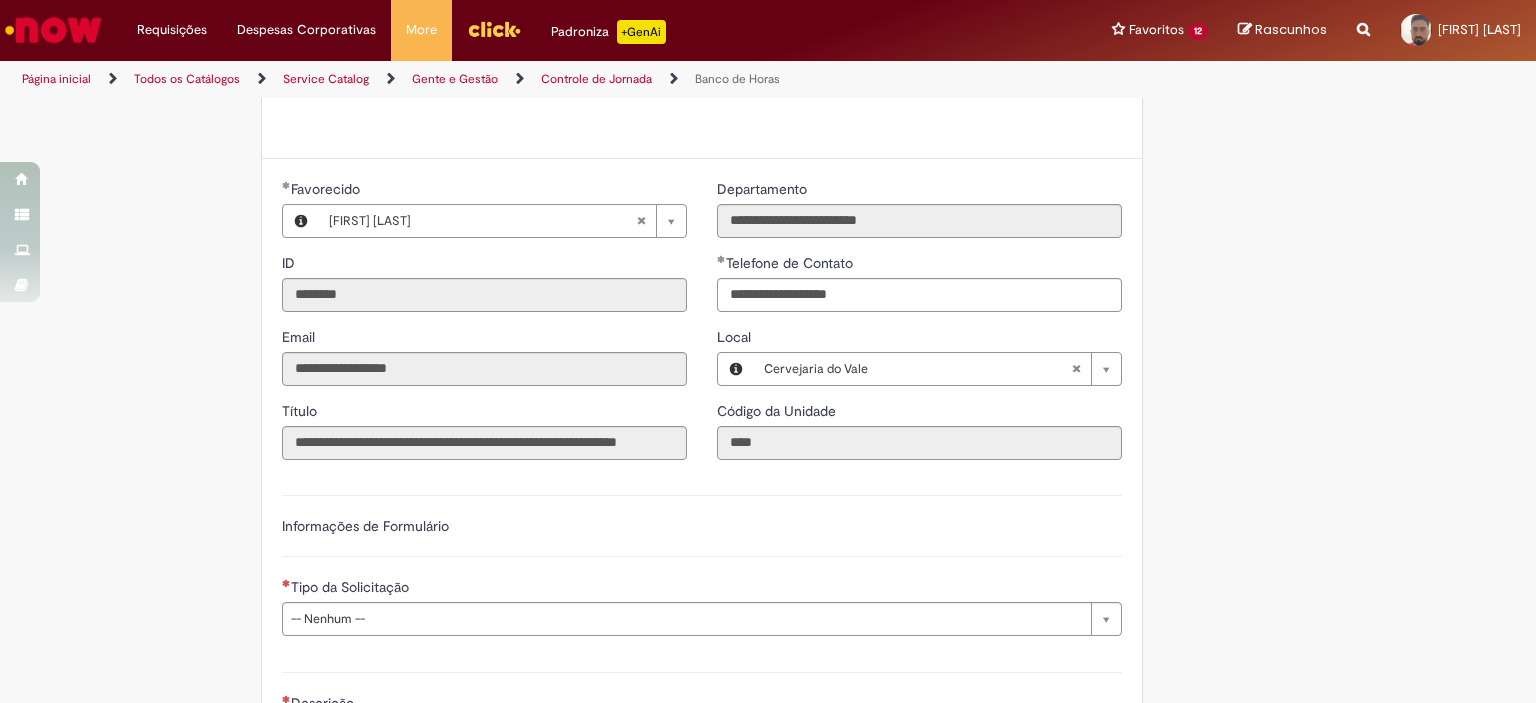 scroll, scrollTop: 1100, scrollLeft: 0, axis: vertical 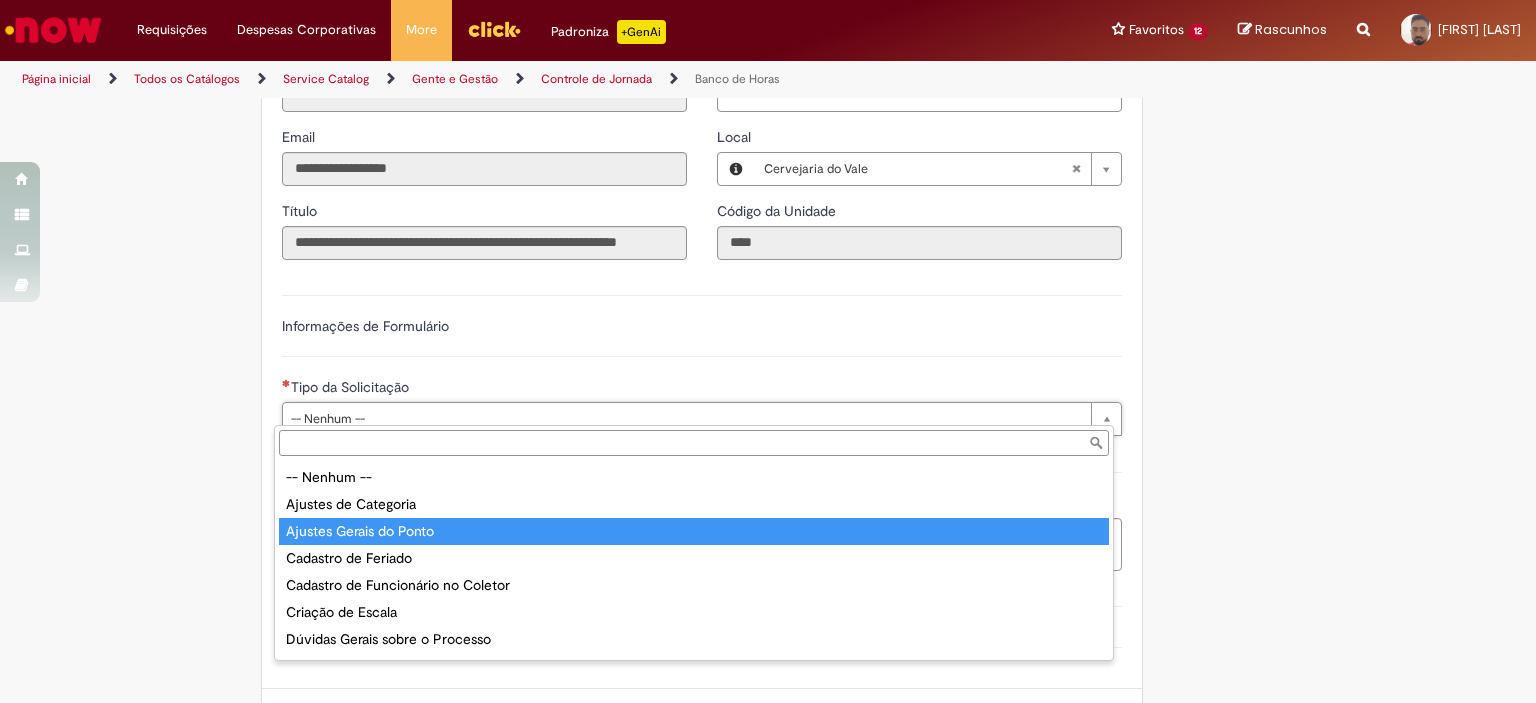 type on "**********" 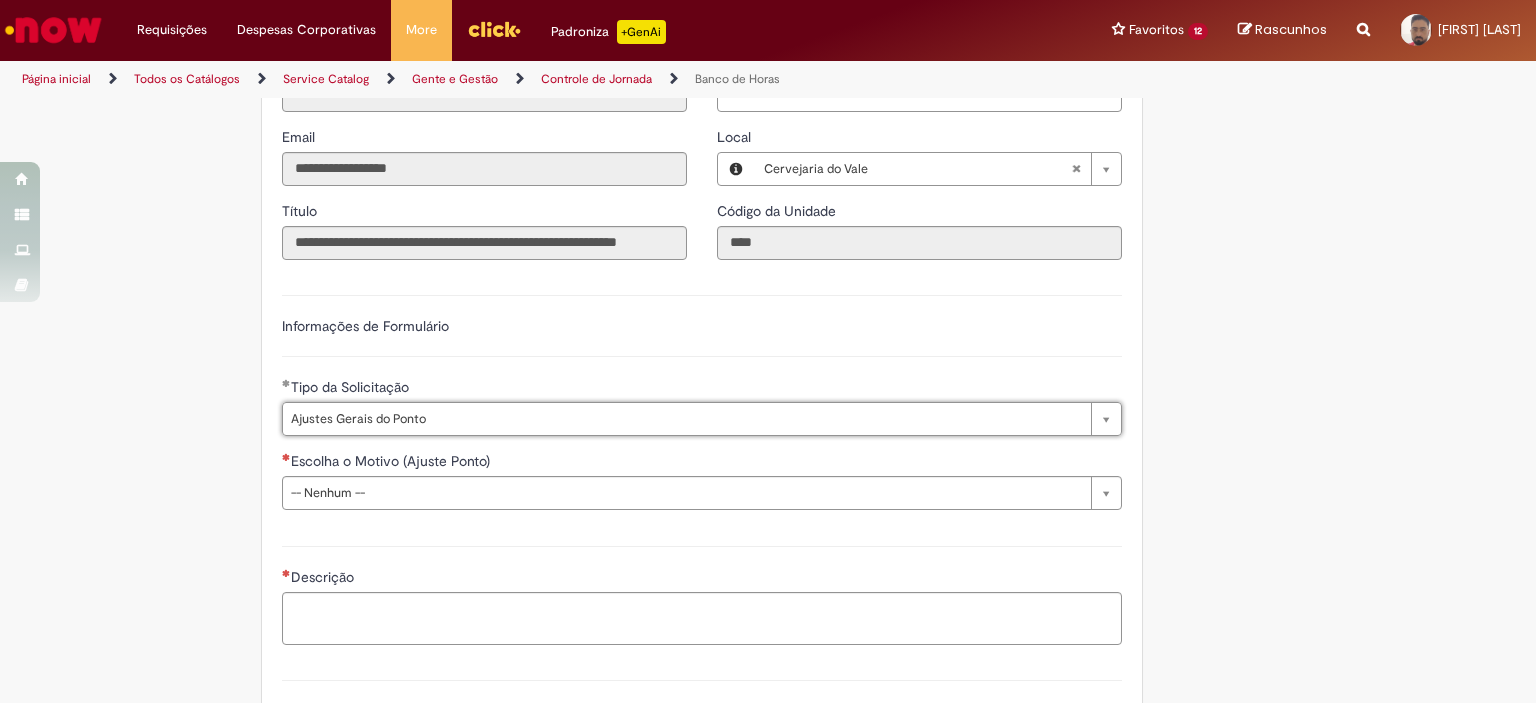 scroll, scrollTop: 1300, scrollLeft: 0, axis: vertical 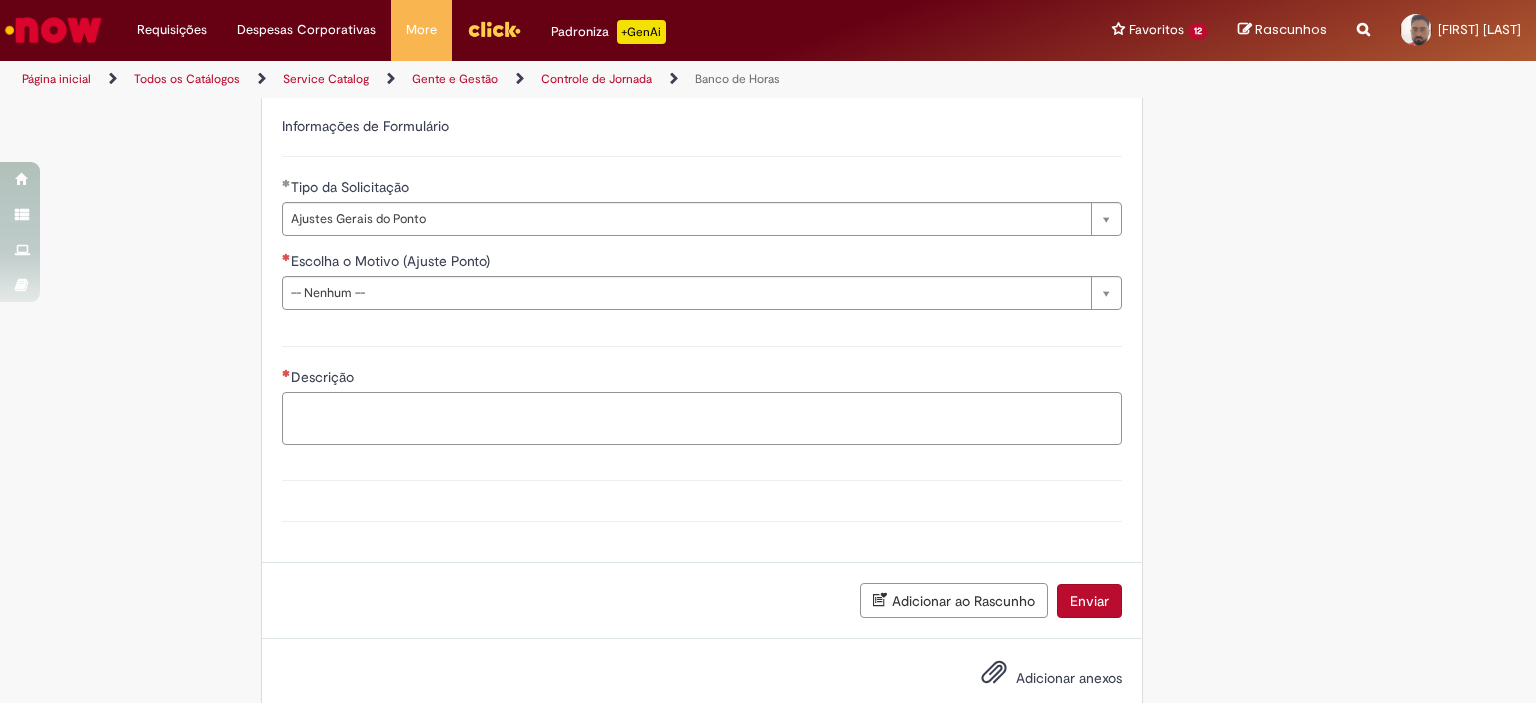 click on "Descrição" at bounding box center (702, 419) 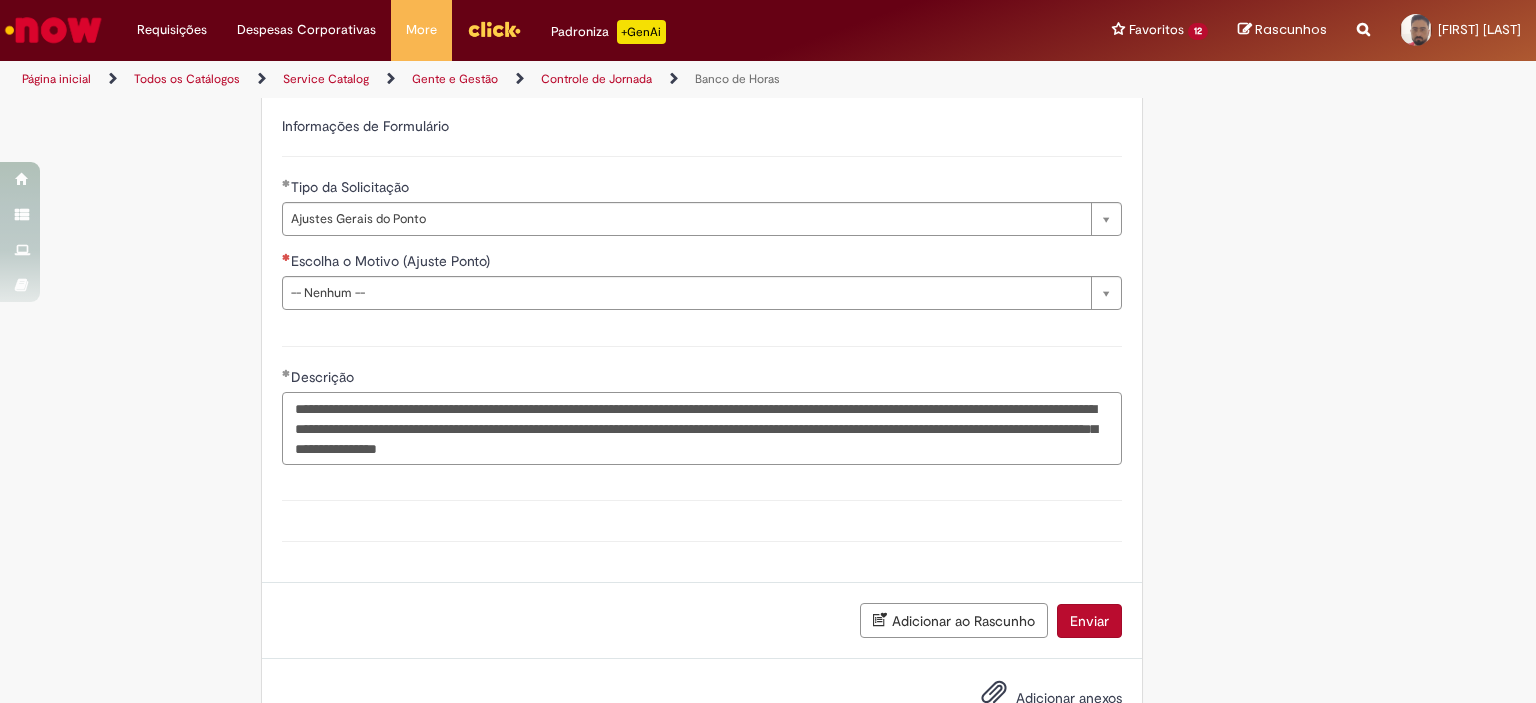click on "**********" at bounding box center (702, 429) 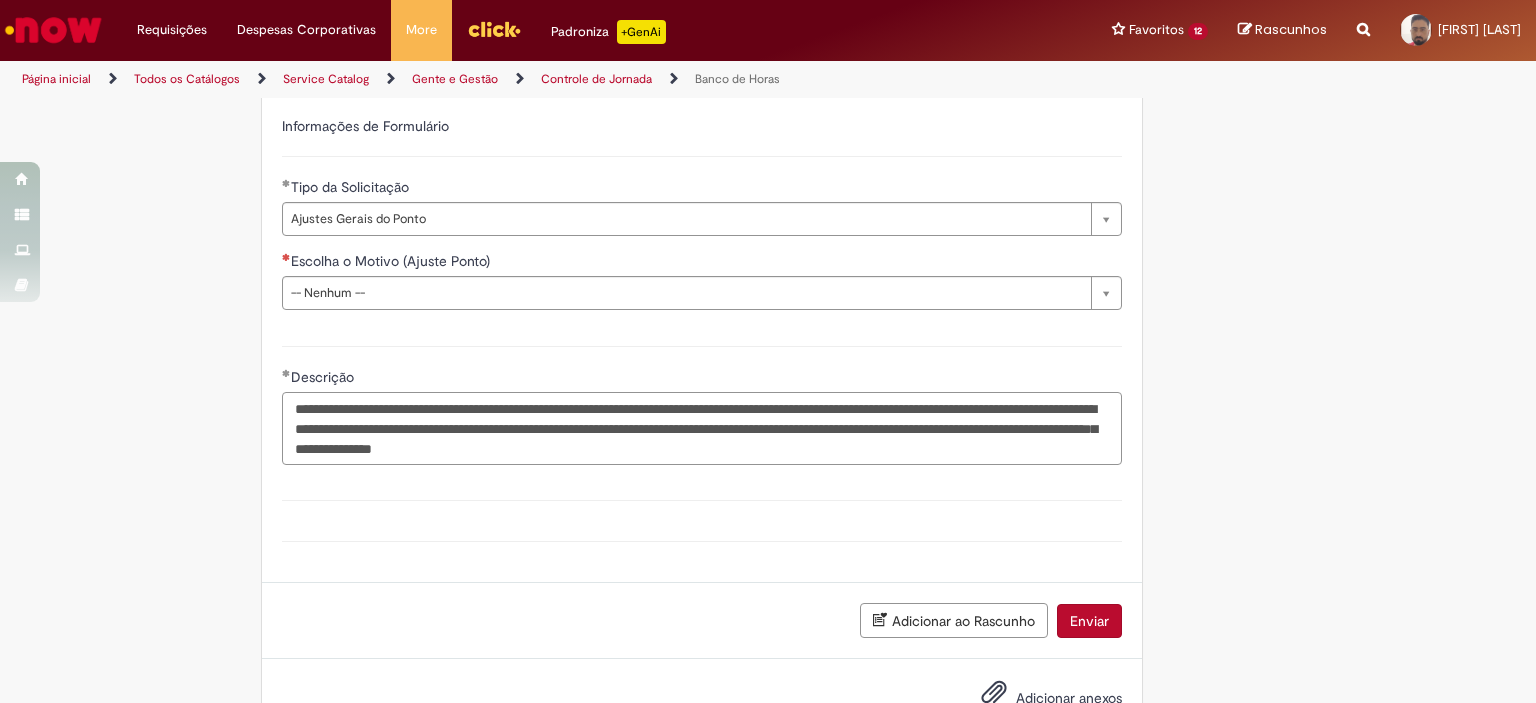 click on "**********" at bounding box center (702, 429) 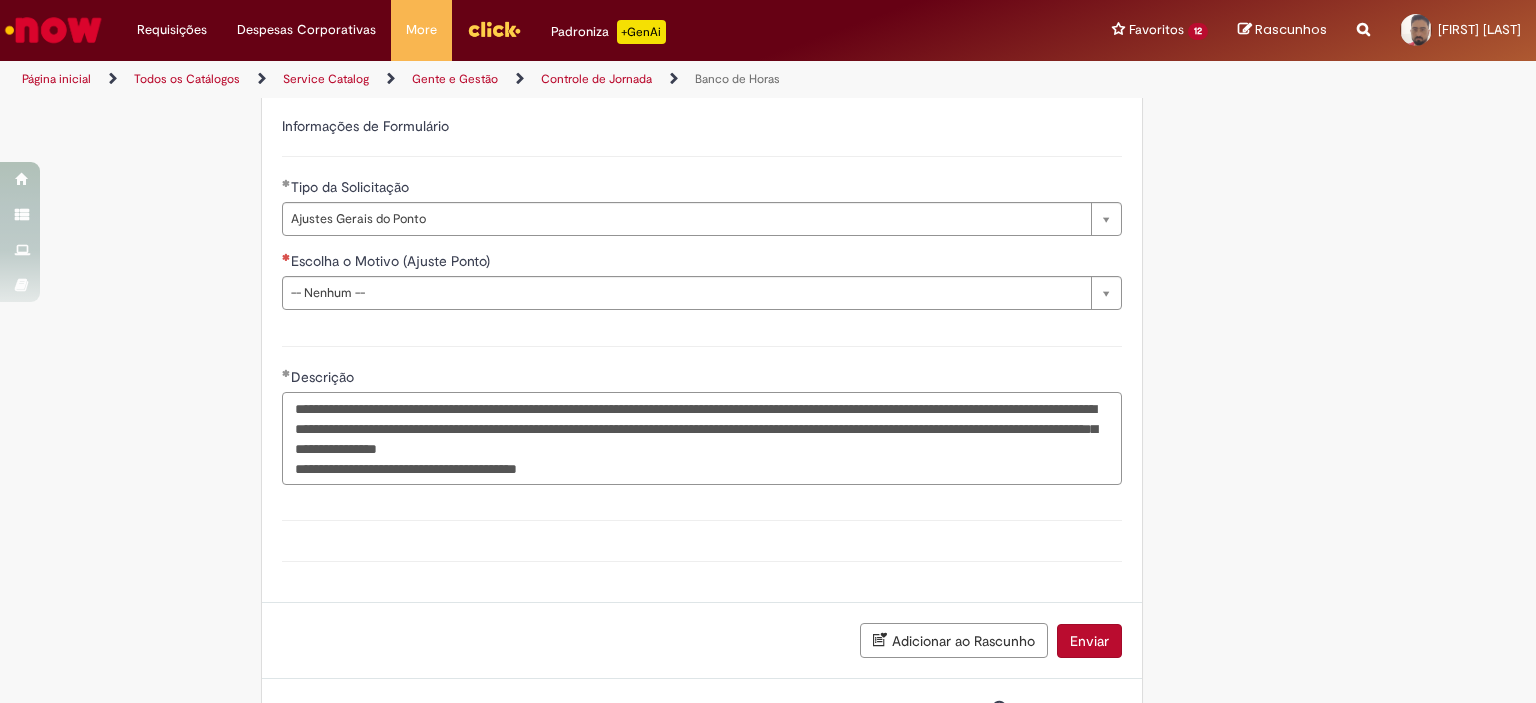 scroll, scrollTop: 1376, scrollLeft: 0, axis: vertical 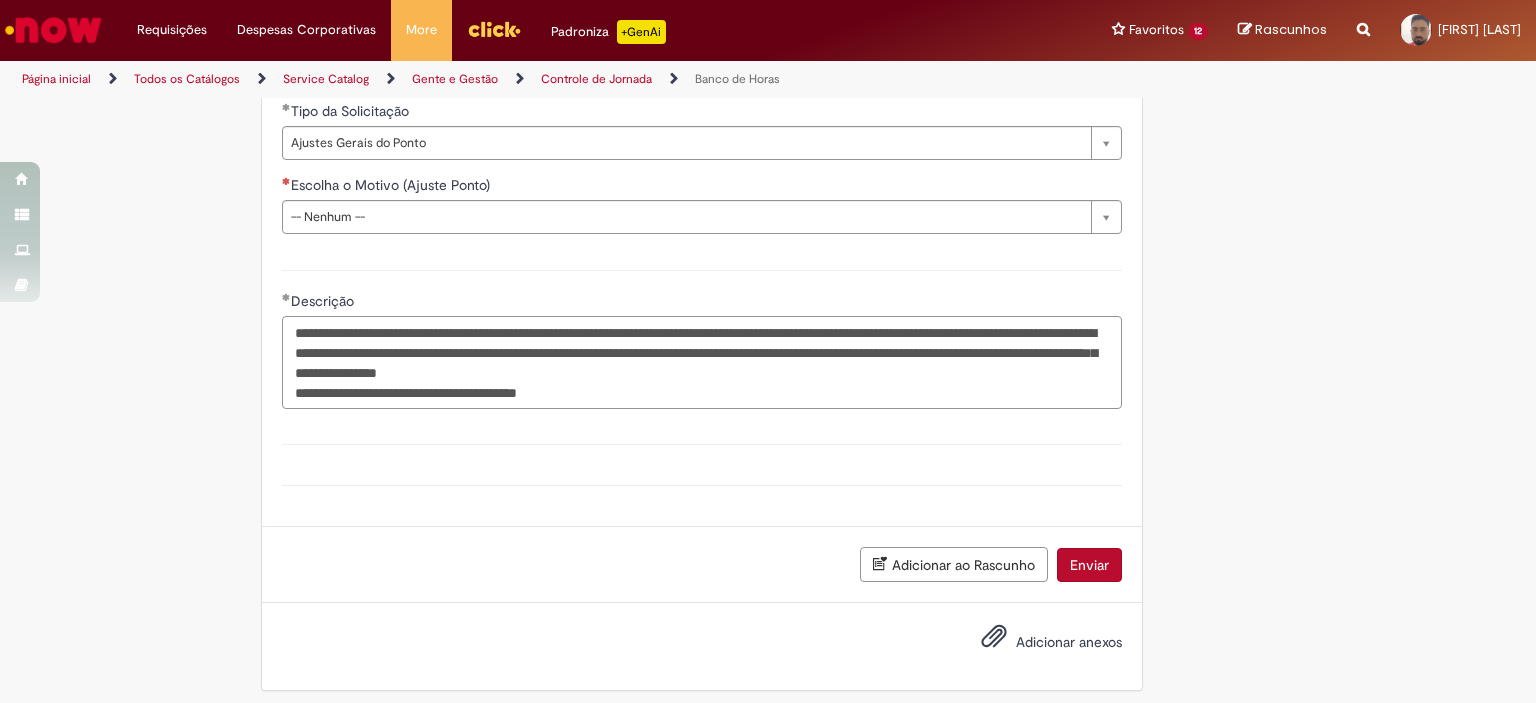 type on "**********" 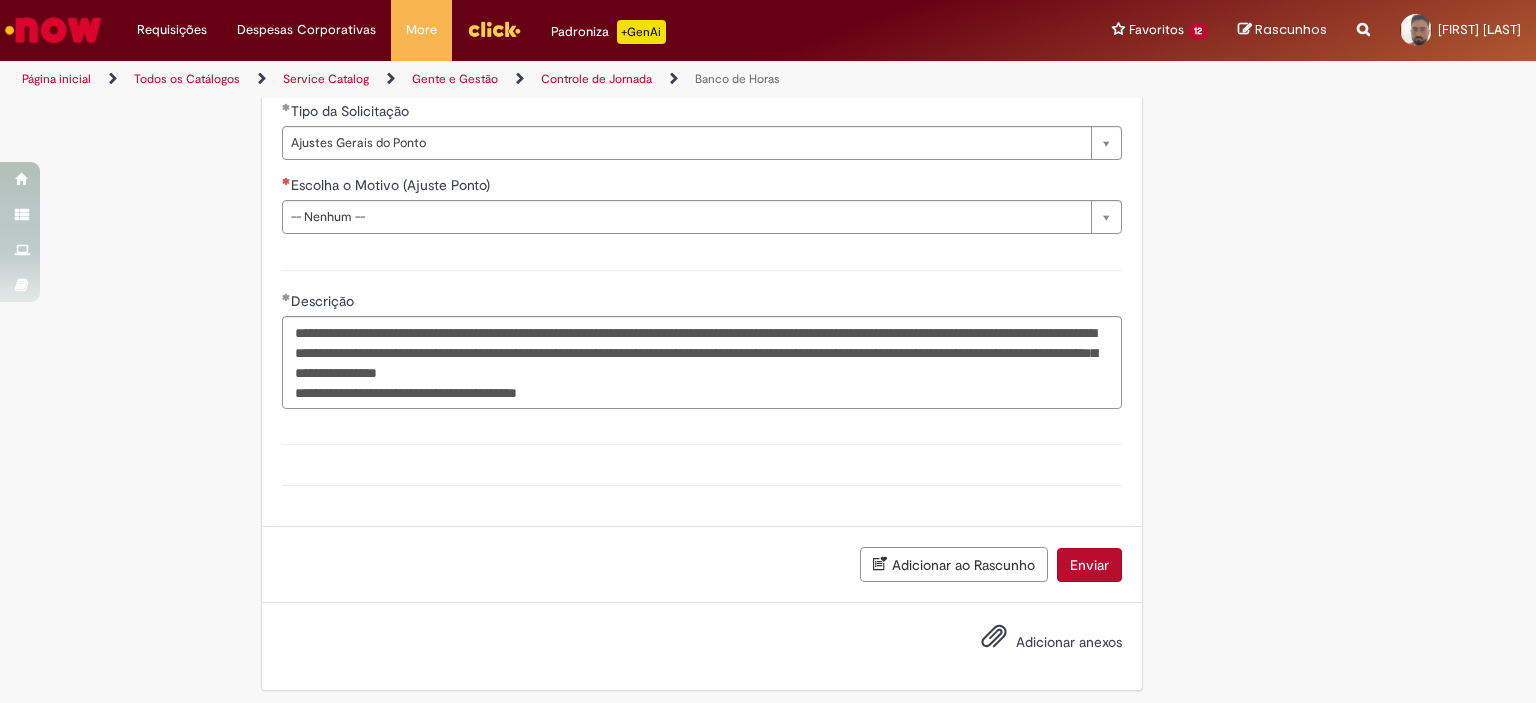 click on "Adicionar anexos" at bounding box center [1069, 642] 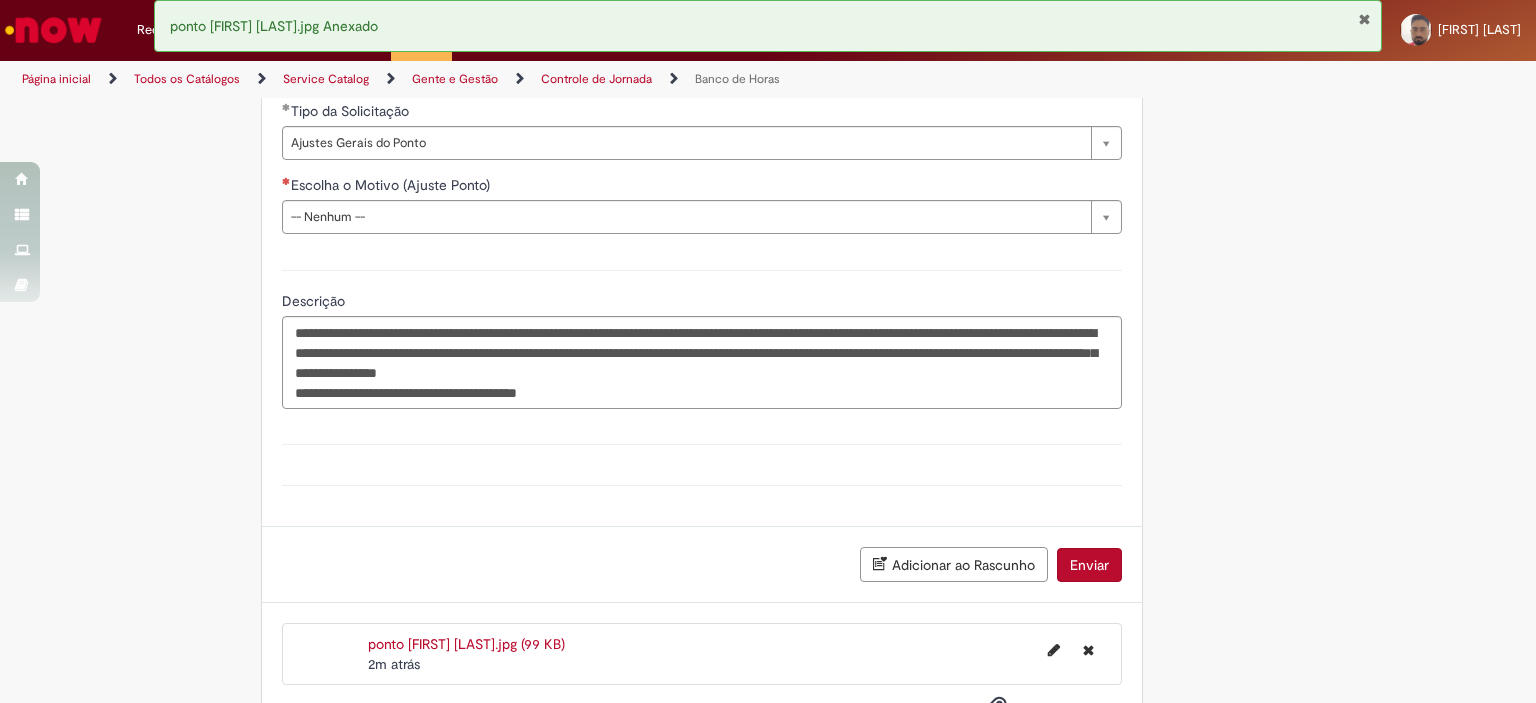 scroll, scrollTop: 1468, scrollLeft: 0, axis: vertical 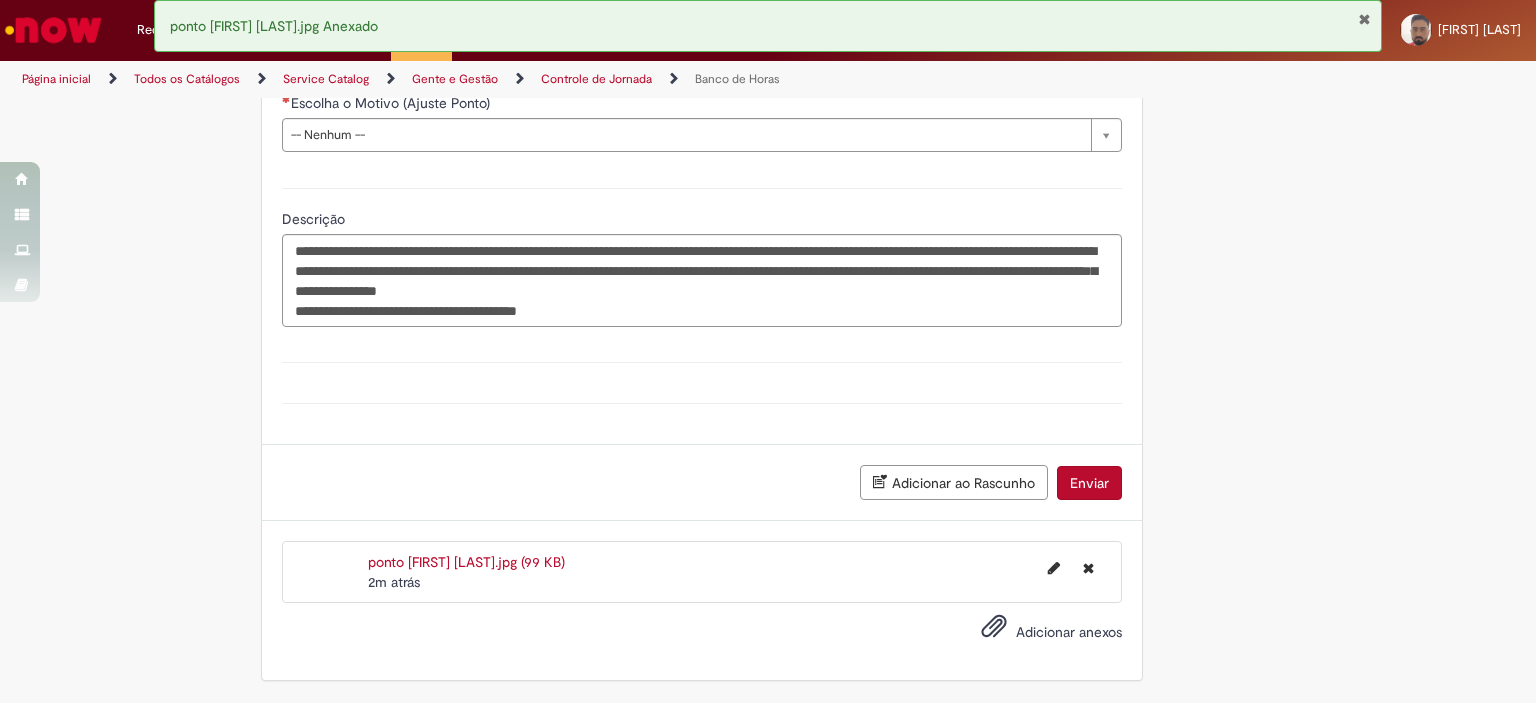 click on "Adicionar anexos" at bounding box center (1069, 632) 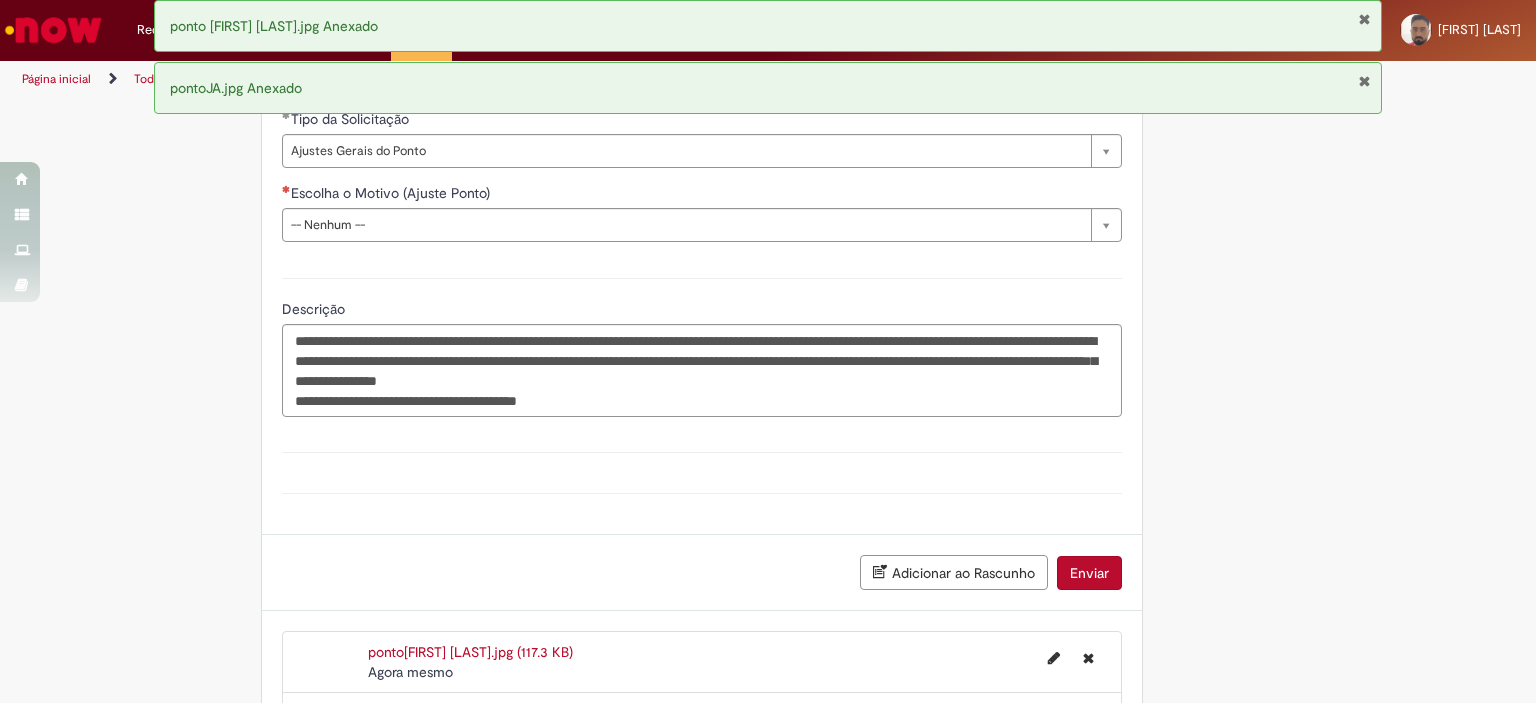 scroll, scrollTop: 1268, scrollLeft: 0, axis: vertical 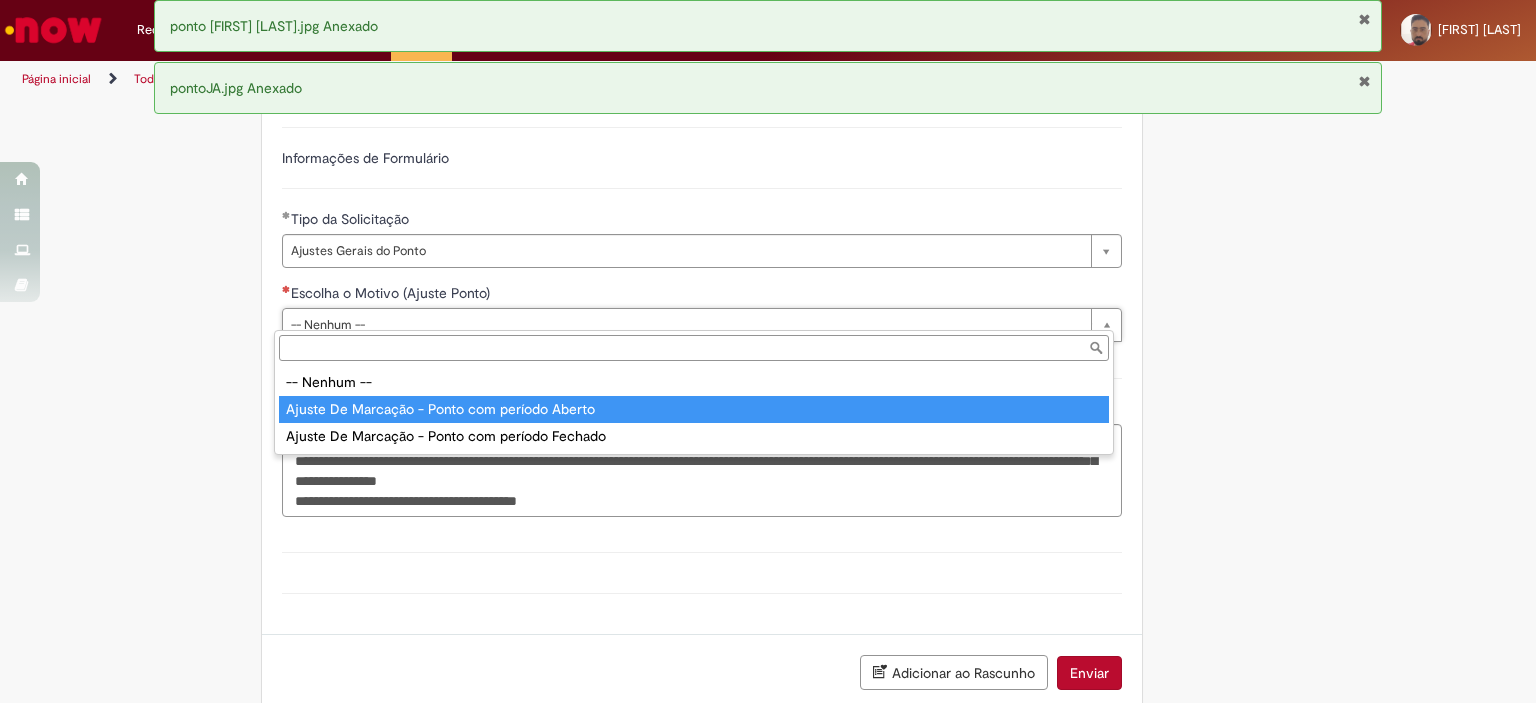 type on "**********" 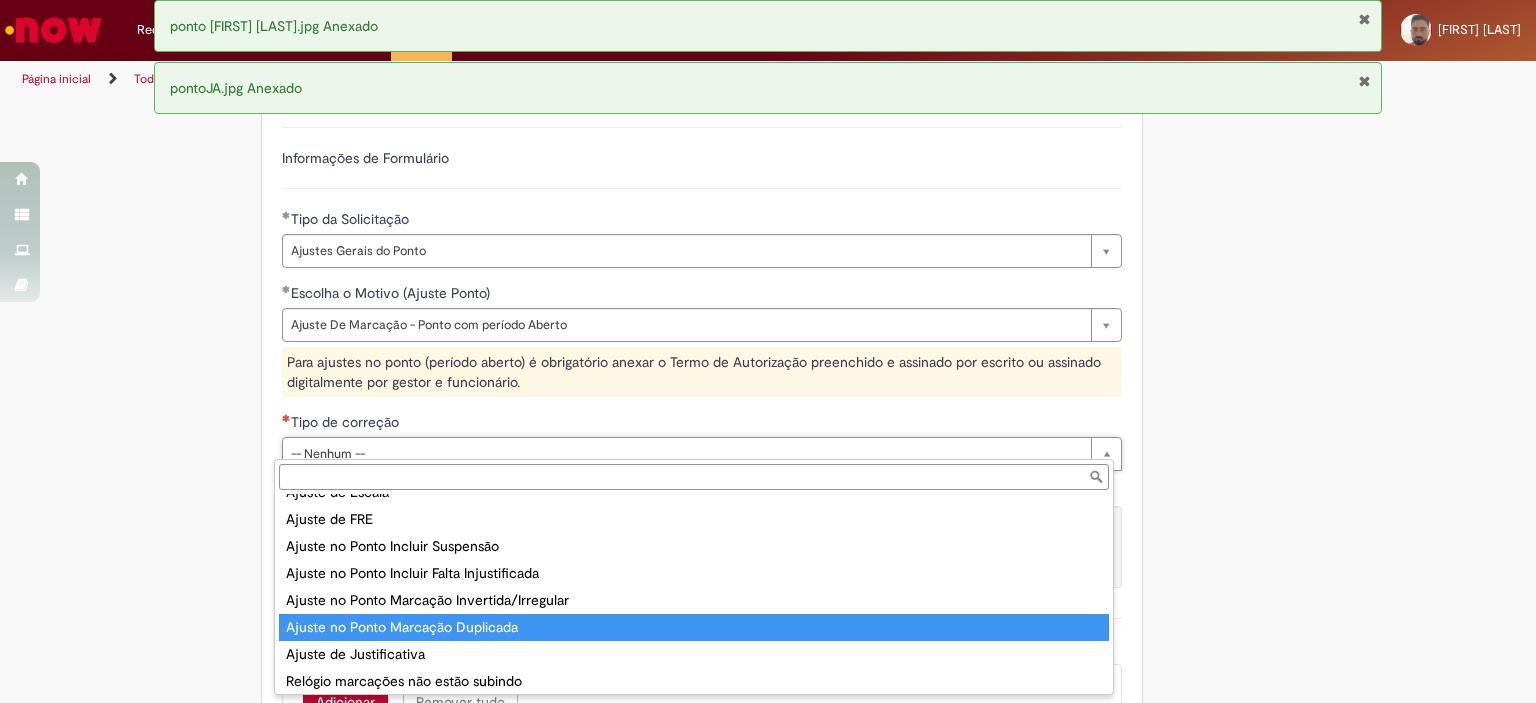 scroll, scrollTop: 104, scrollLeft: 0, axis: vertical 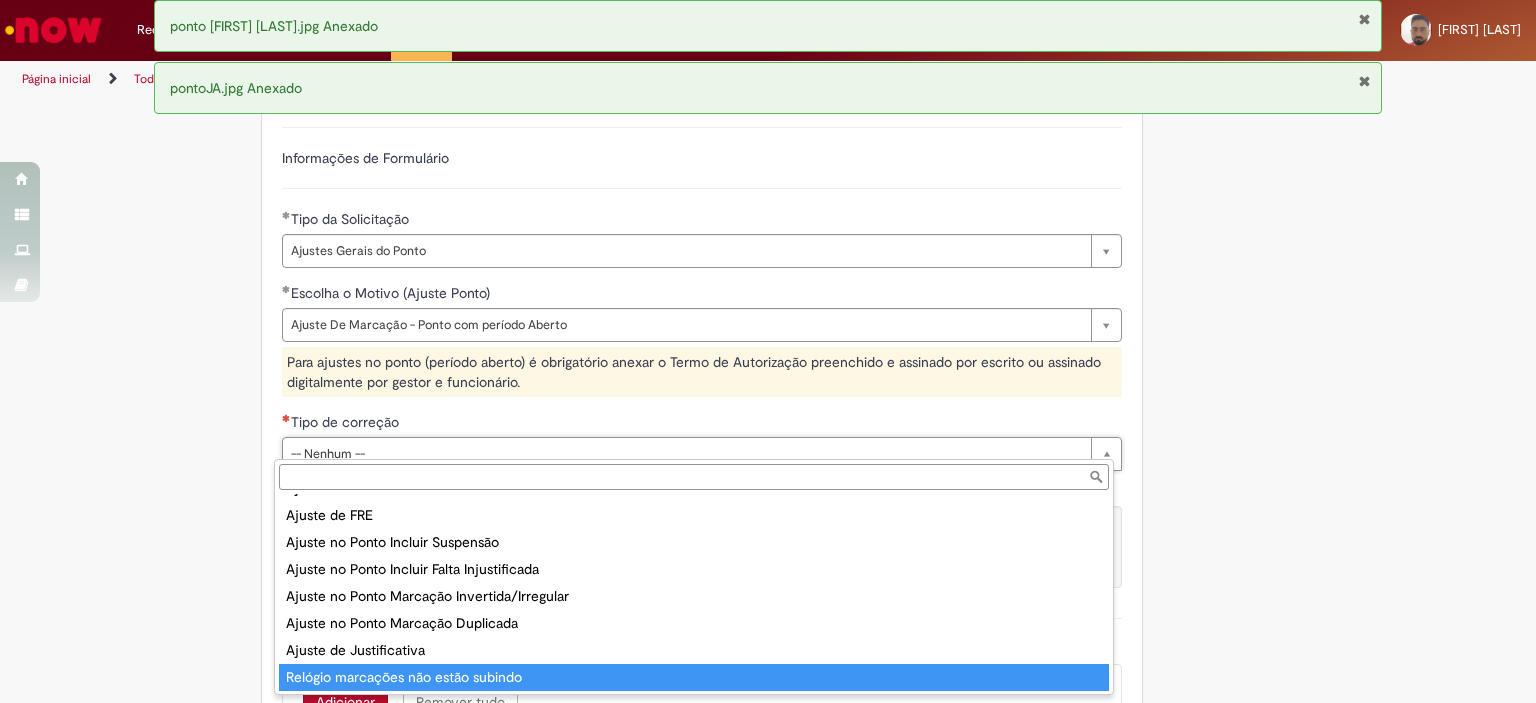 type on "**********" 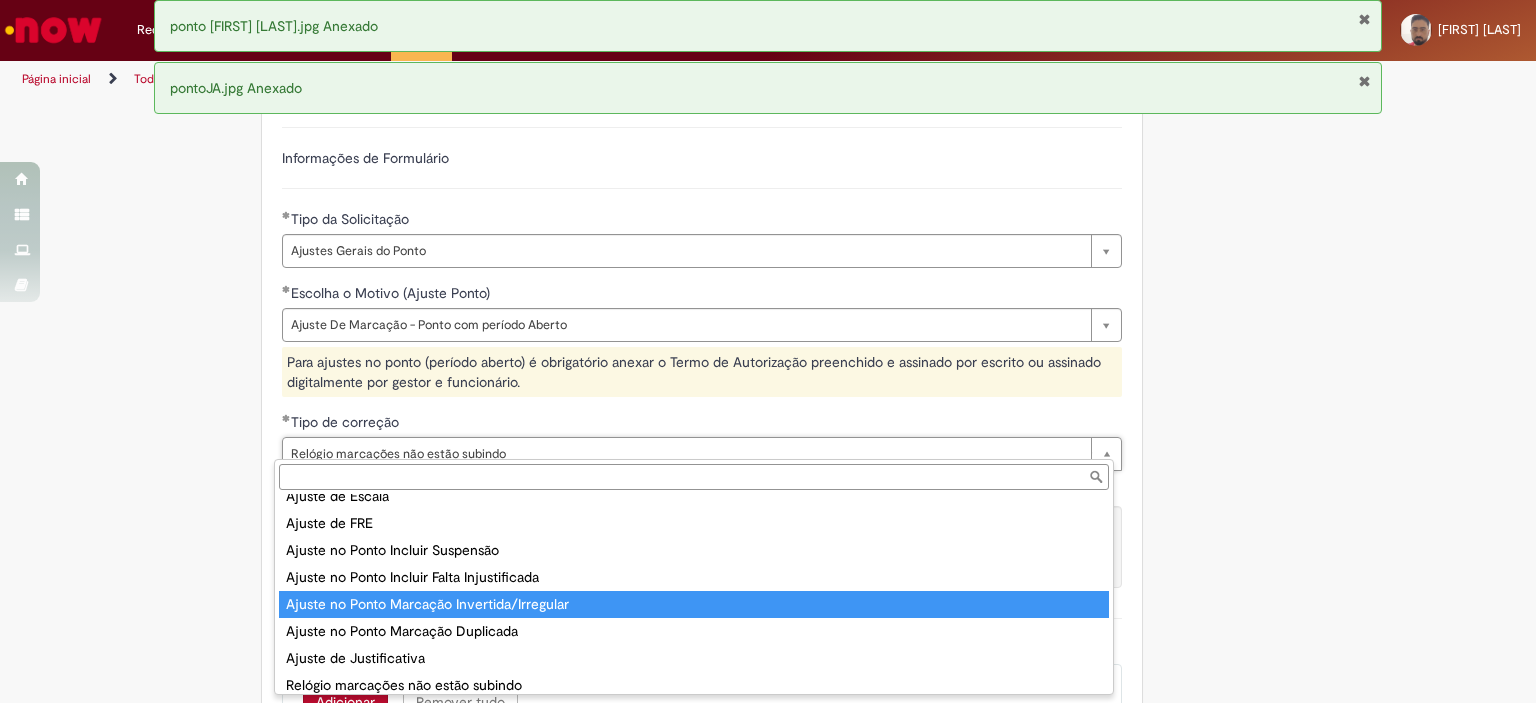 scroll, scrollTop: 104, scrollLeft: 0, axis: vertical 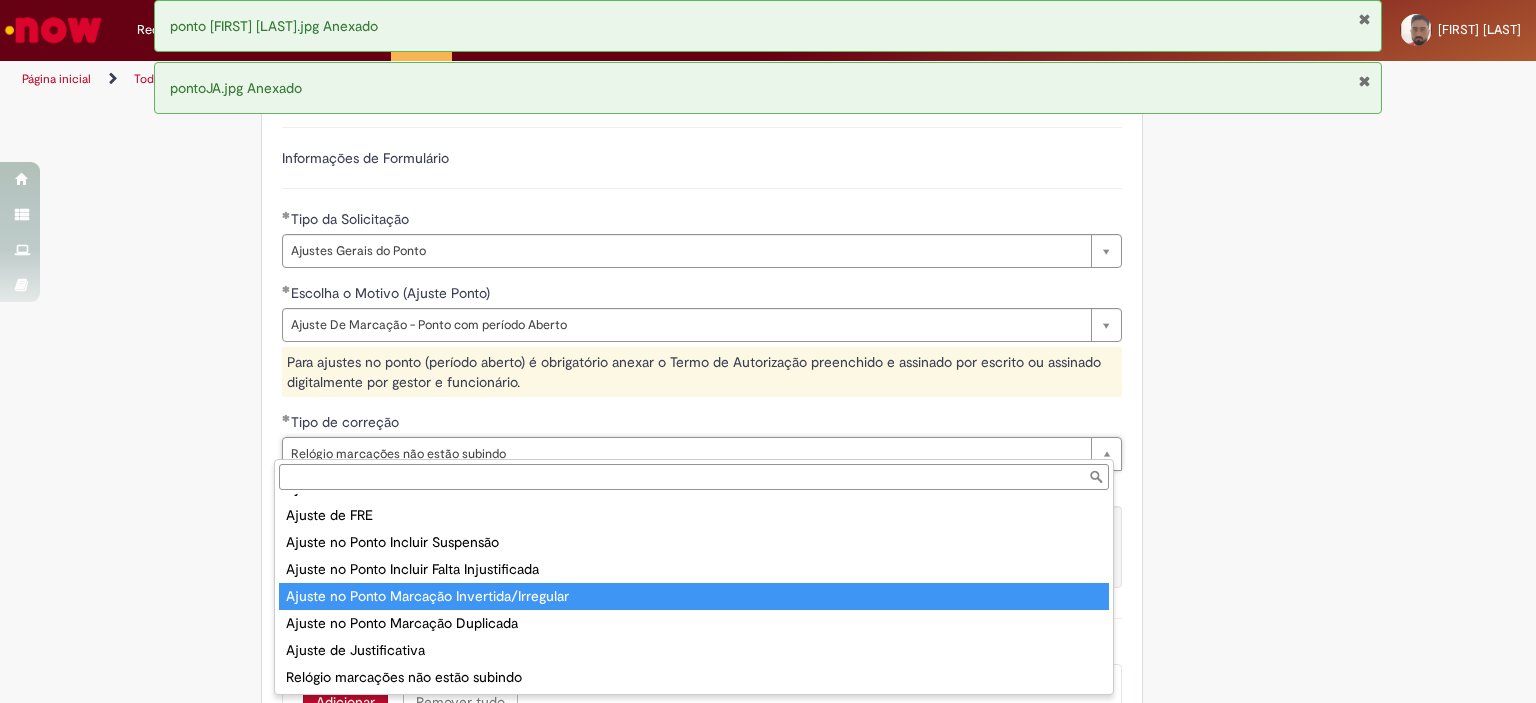 type on "**********" 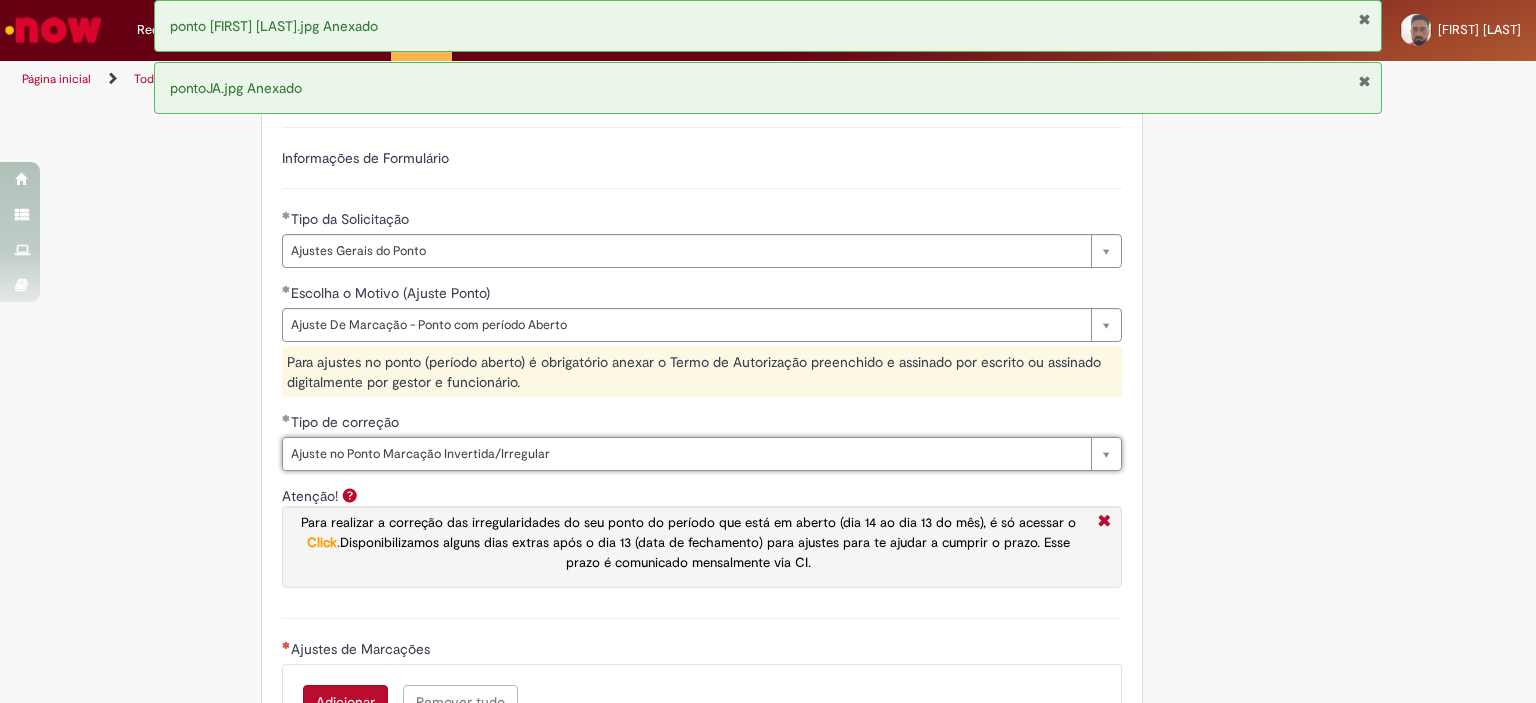 click on "**********" at bounding box center [768, 395] 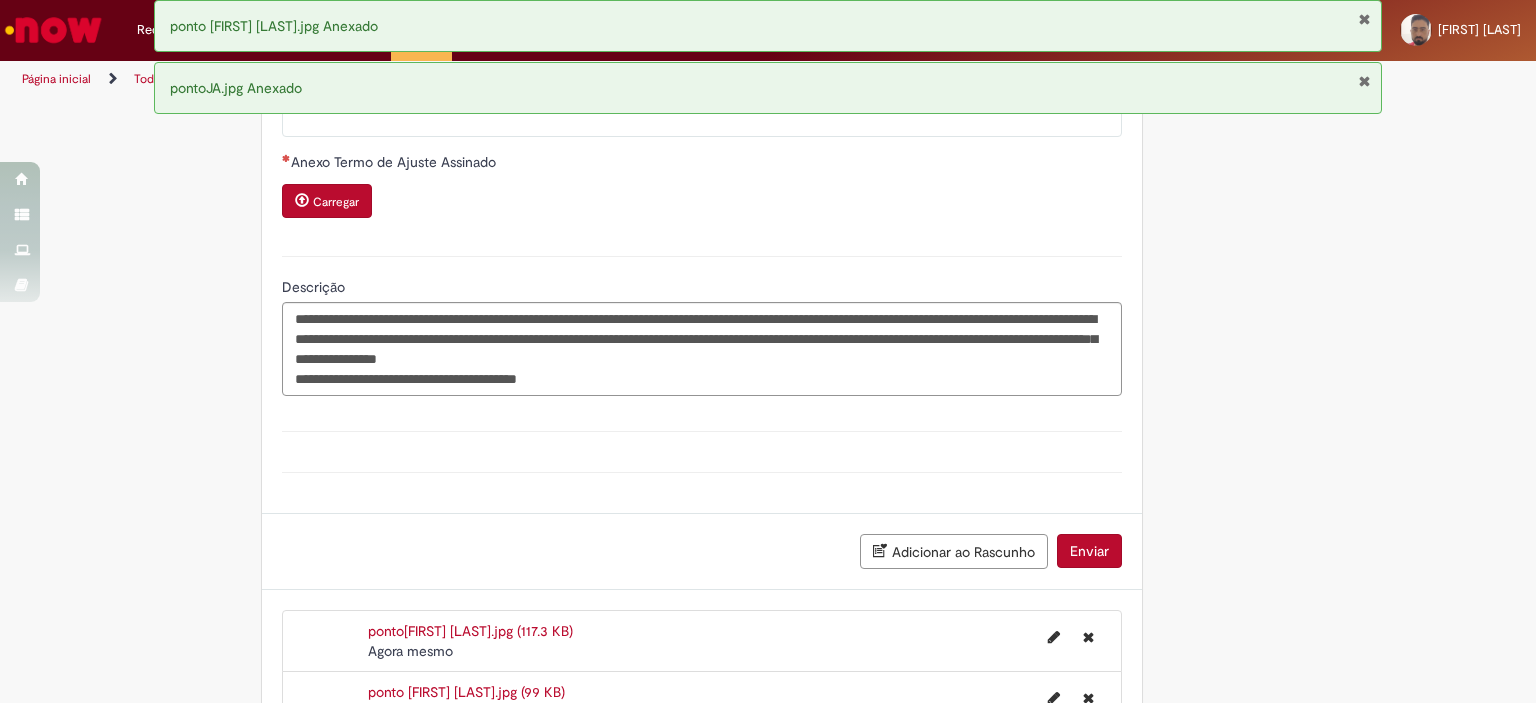 scroll, scrollTop: 2120, scrollLeft: 0, axis: vertical 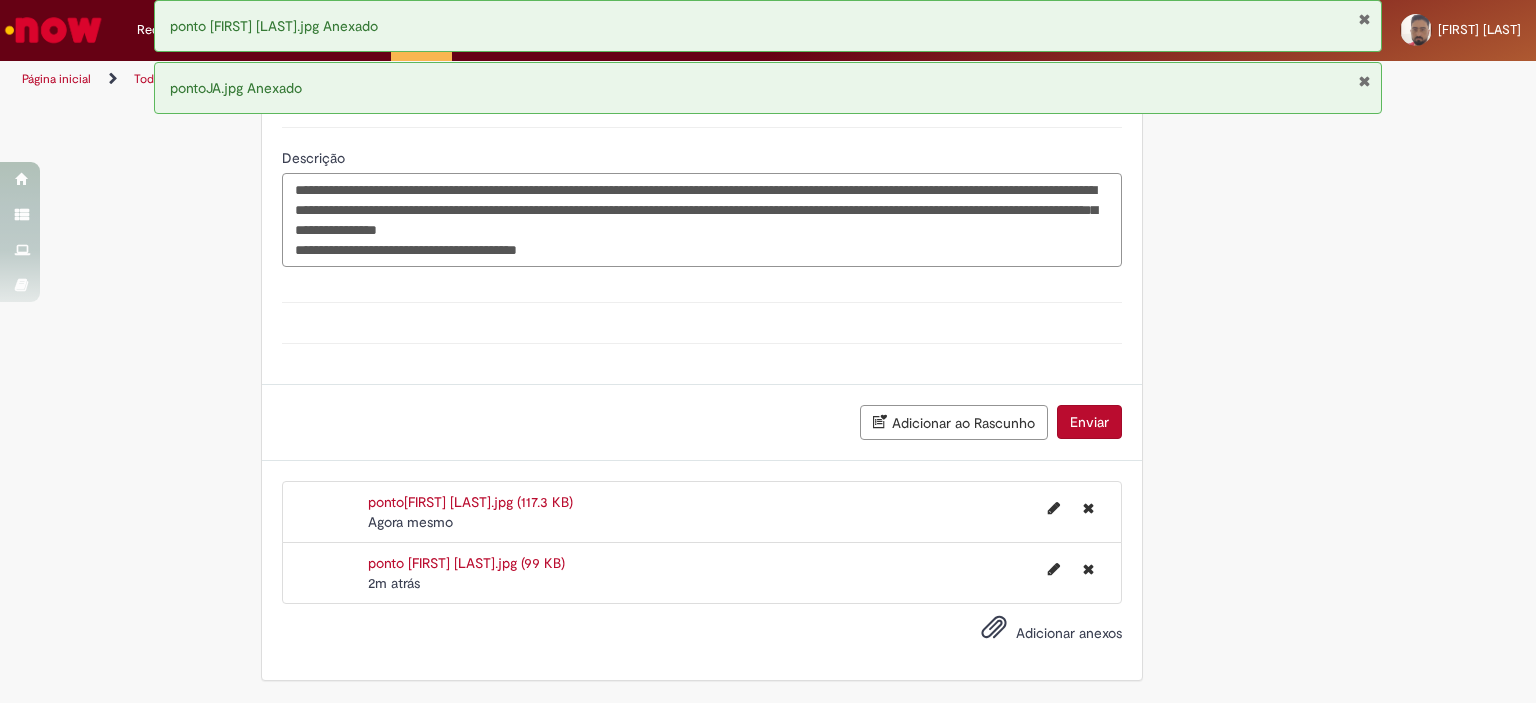 click on "**********" at bounding box center [702, 220] 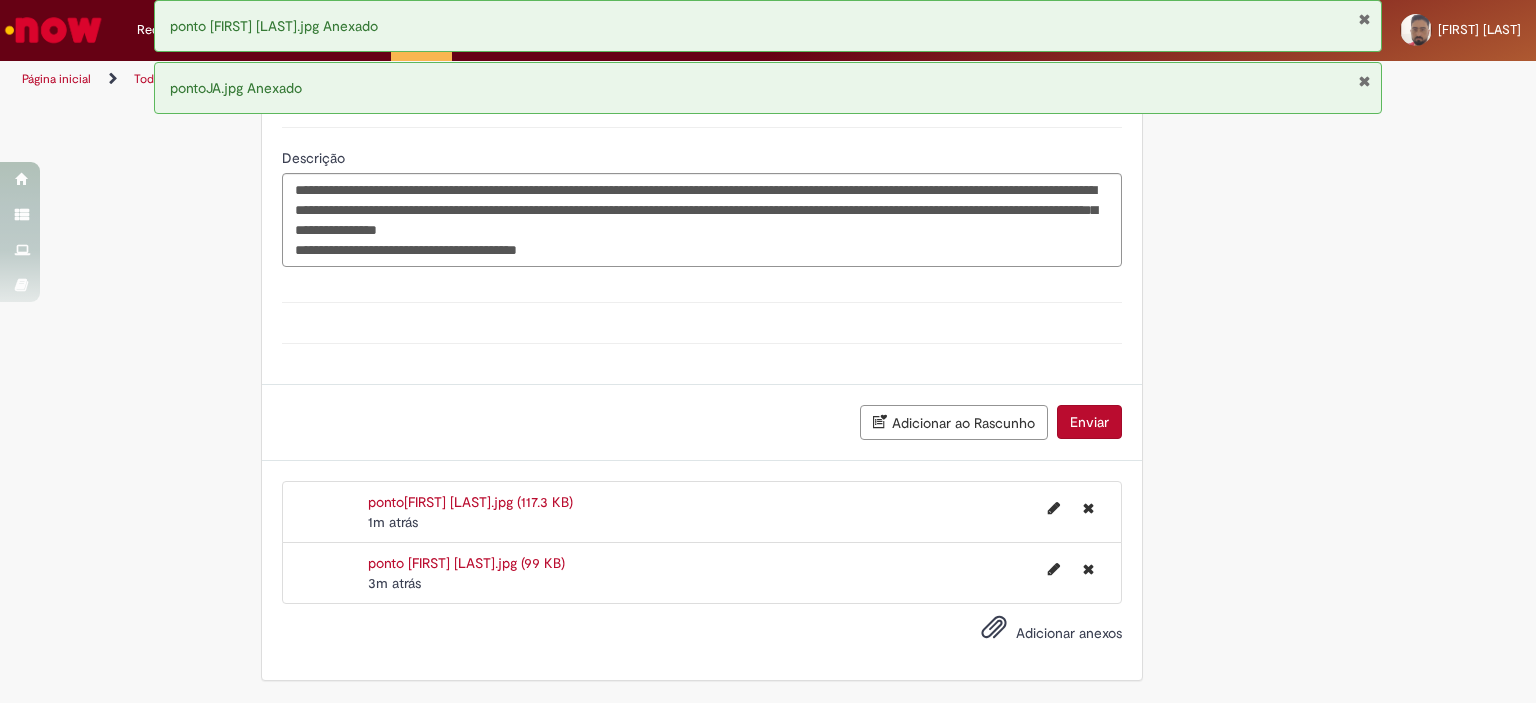 drag, startPoint x: 401, startPoint y: 216, endPoint x: 1231, endPoint y: 265, distance: 831.4451 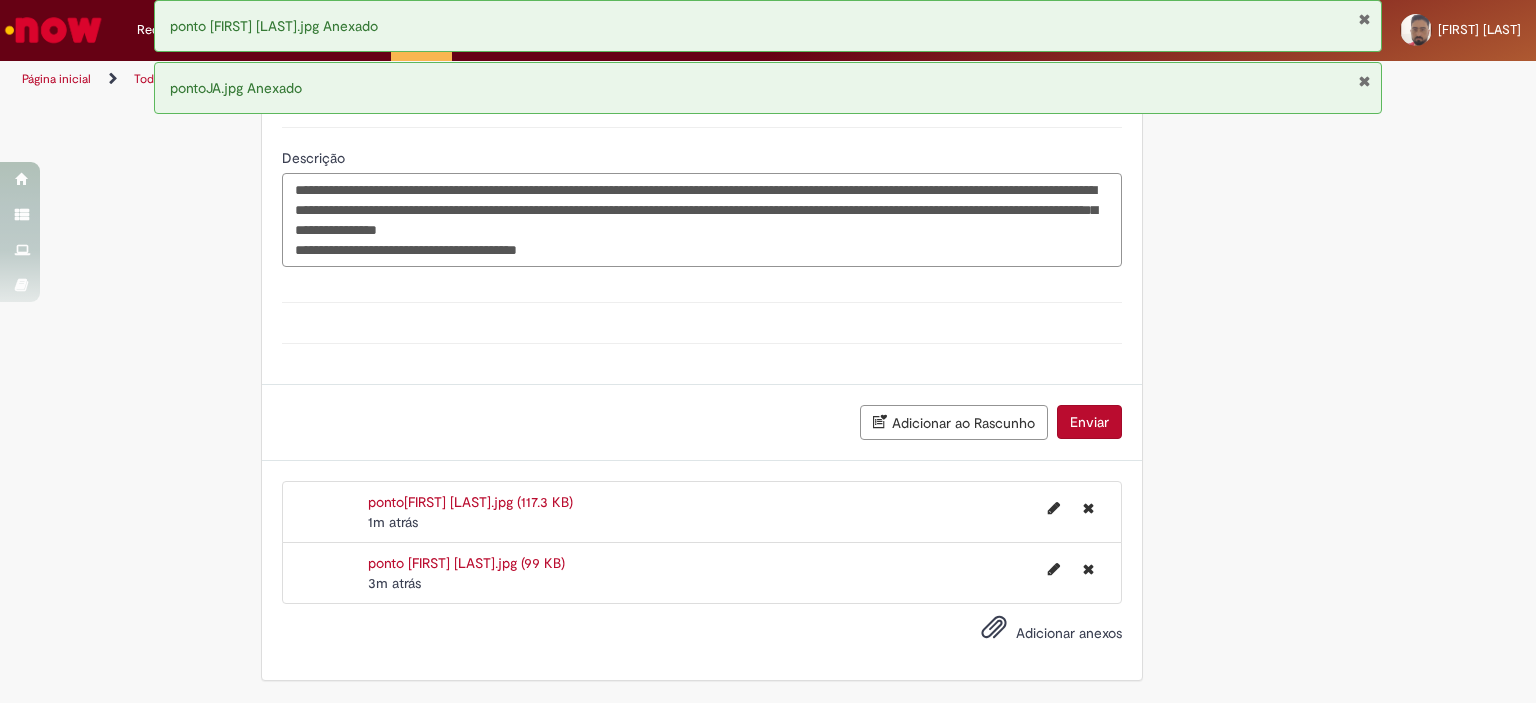 click on "**********" at bounding box center (702, 220) 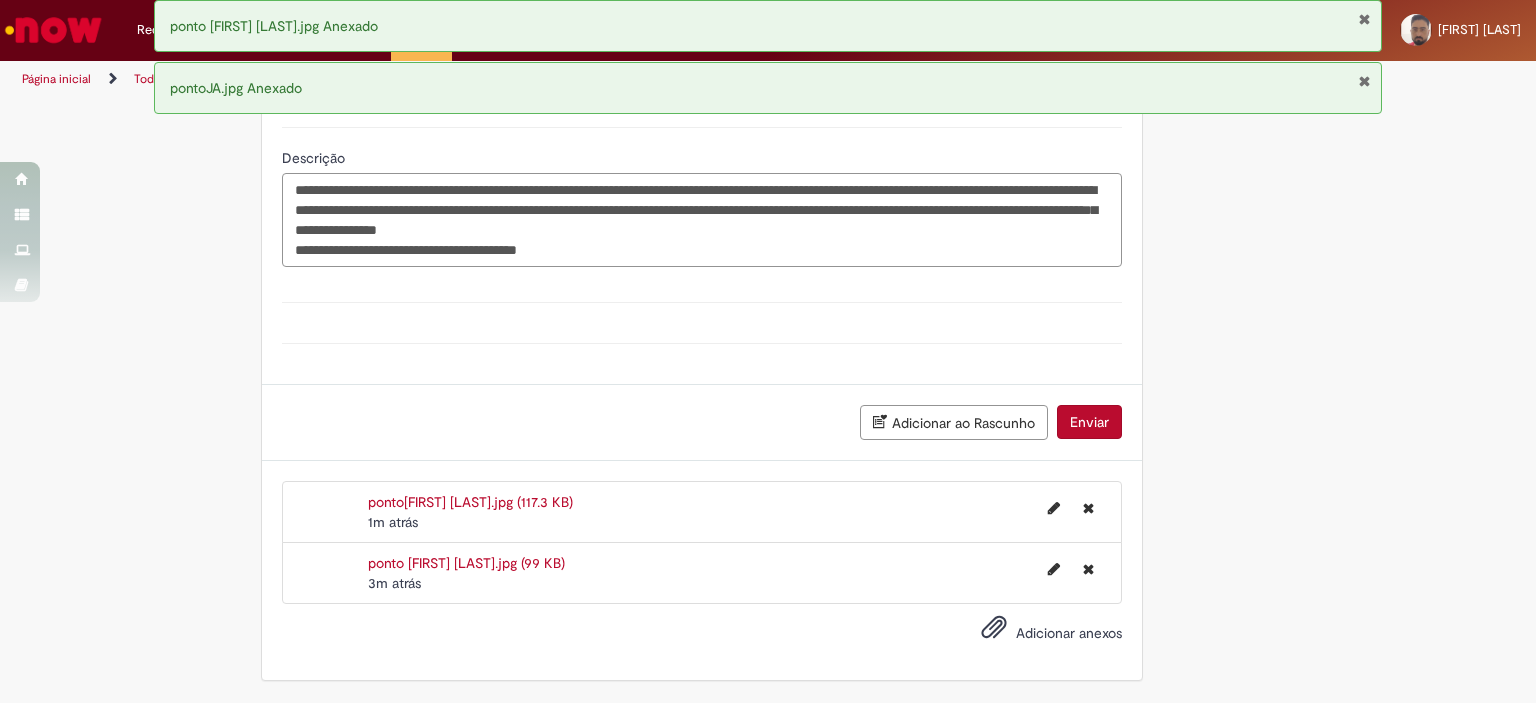 click on "**********" at bounding box center [702, 220] 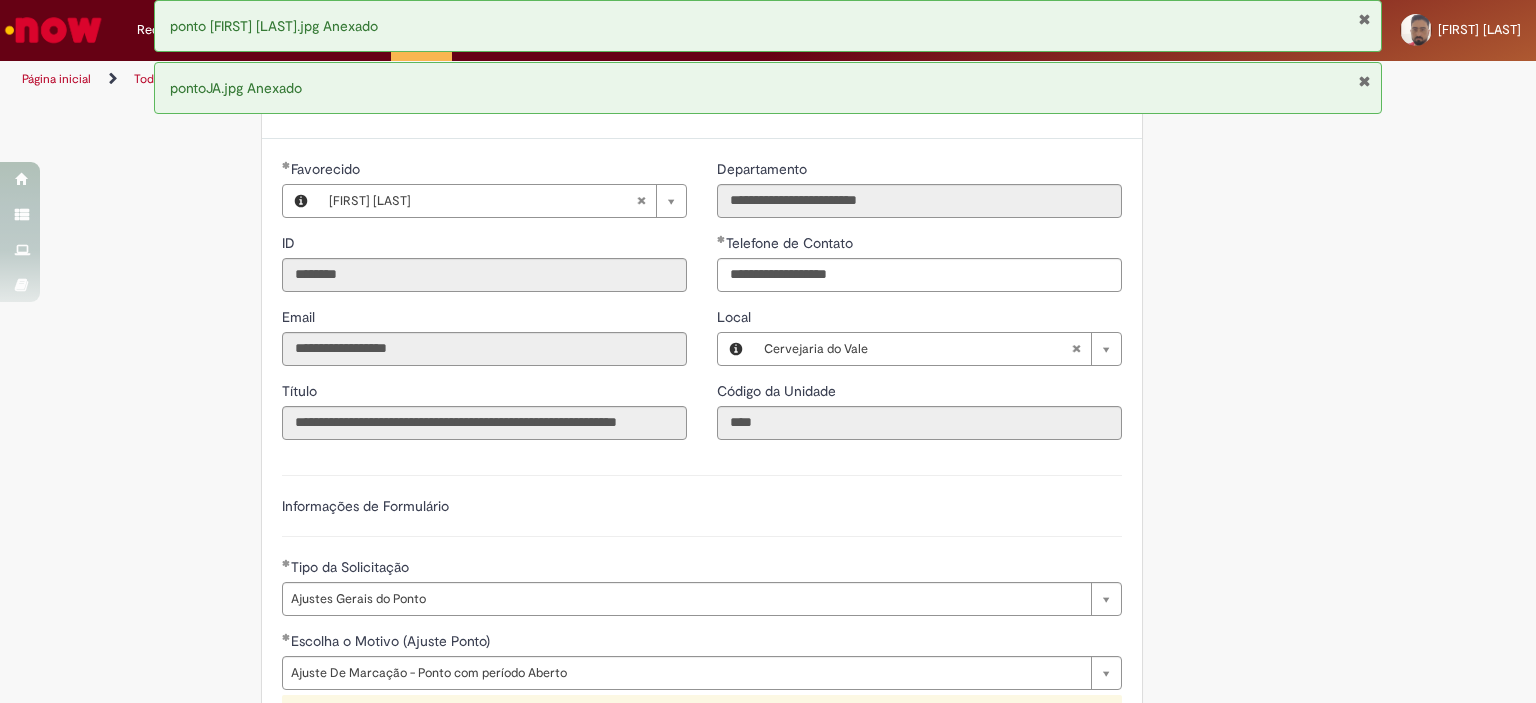 scroll, scrollTop: 820, scrollLeft: 0, axis: vertical 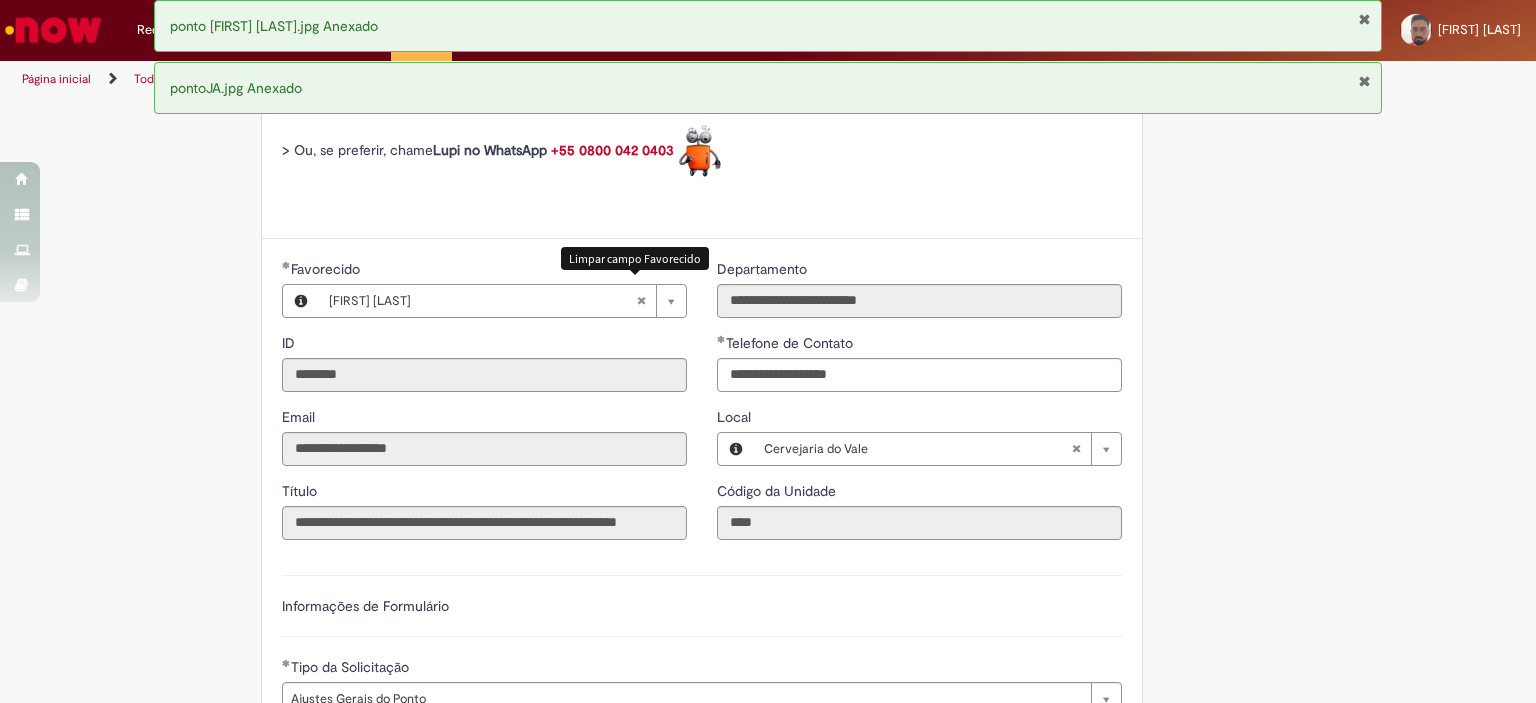type on "**********" 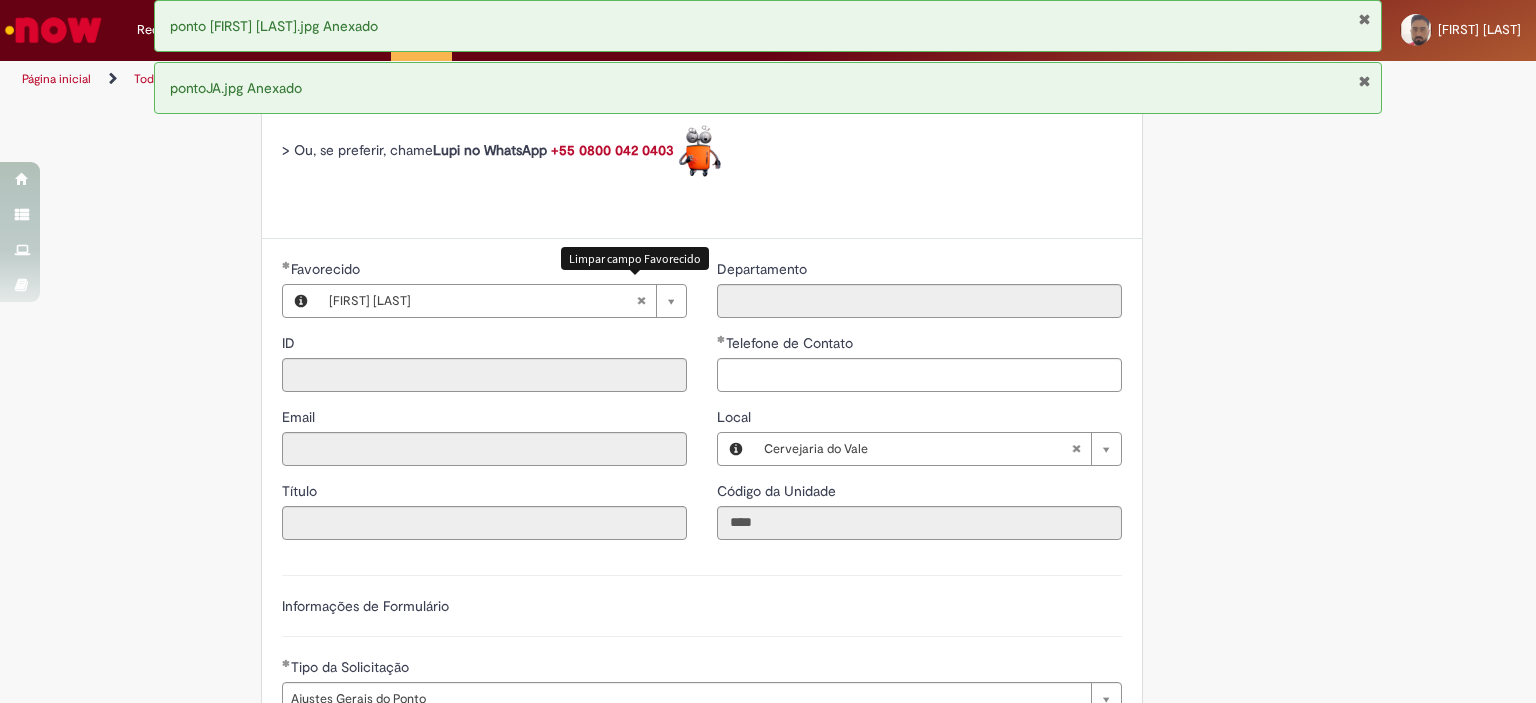 type 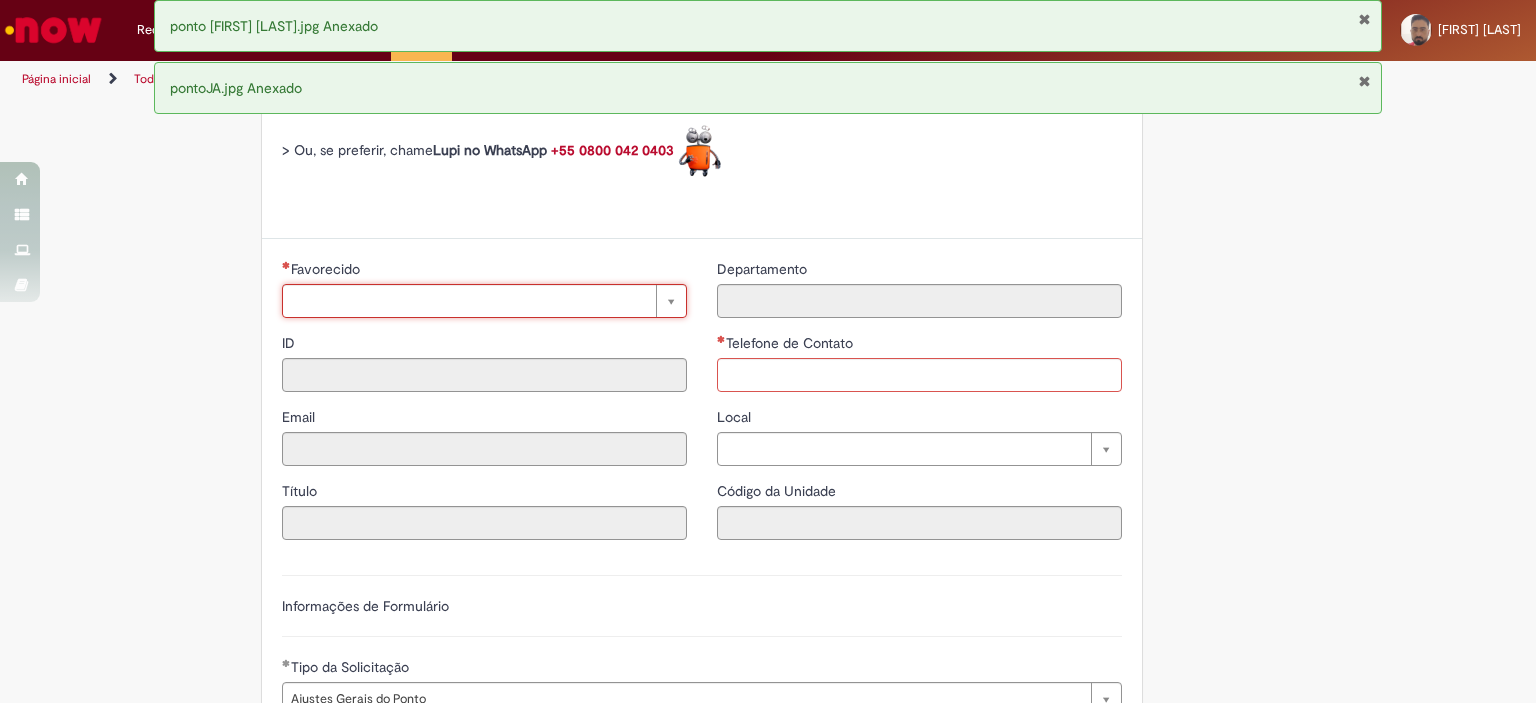scroll, scrollTop: 0, scrollLeft: 0, axis: both 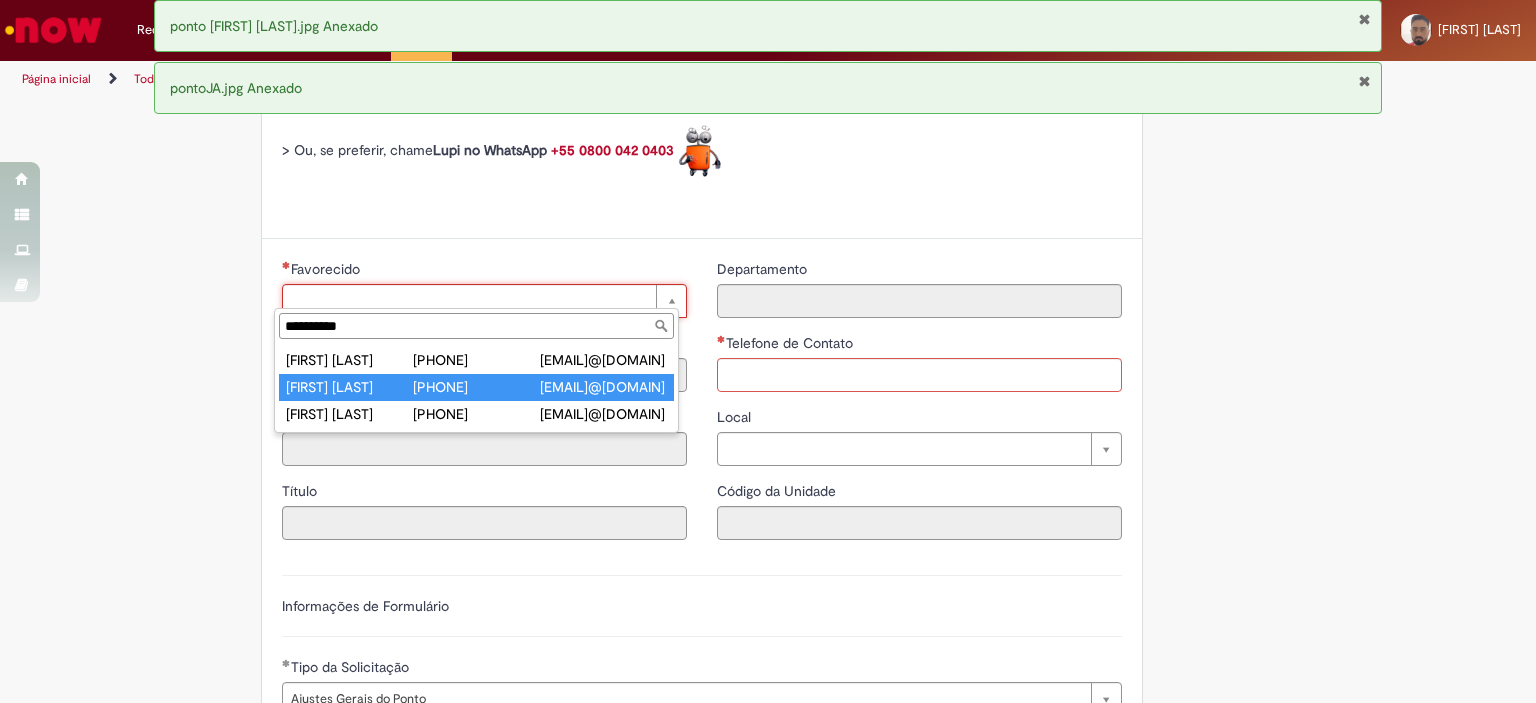 type on "**********" 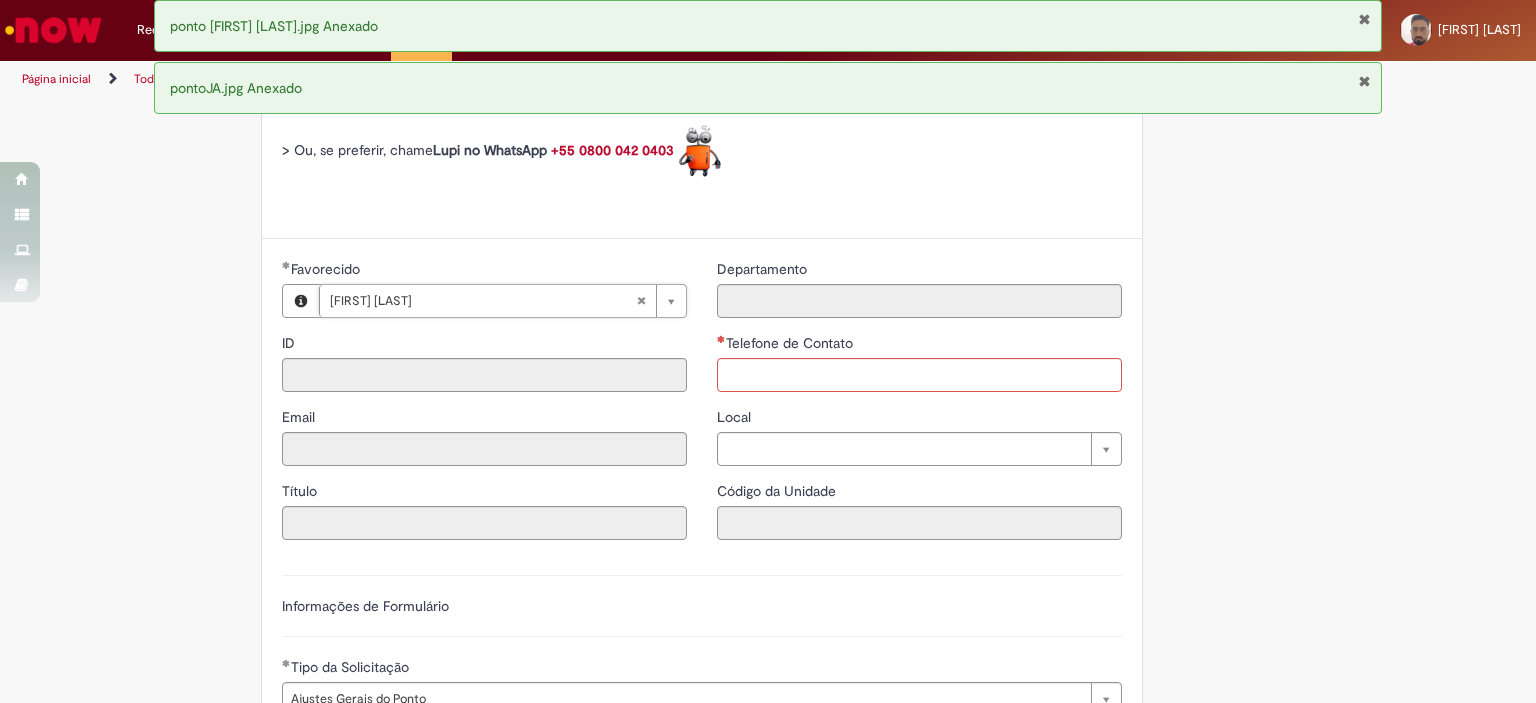 type on "********" 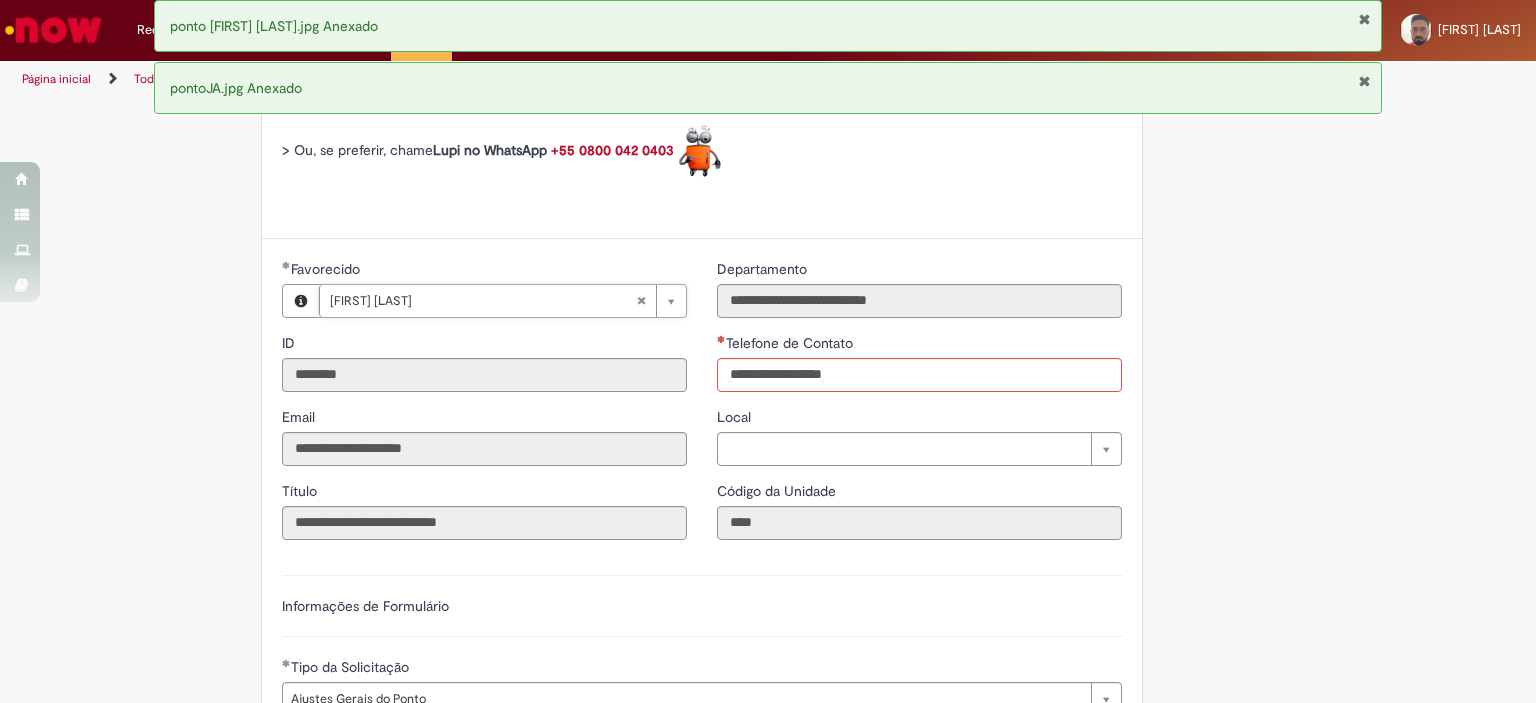 type on "**********" 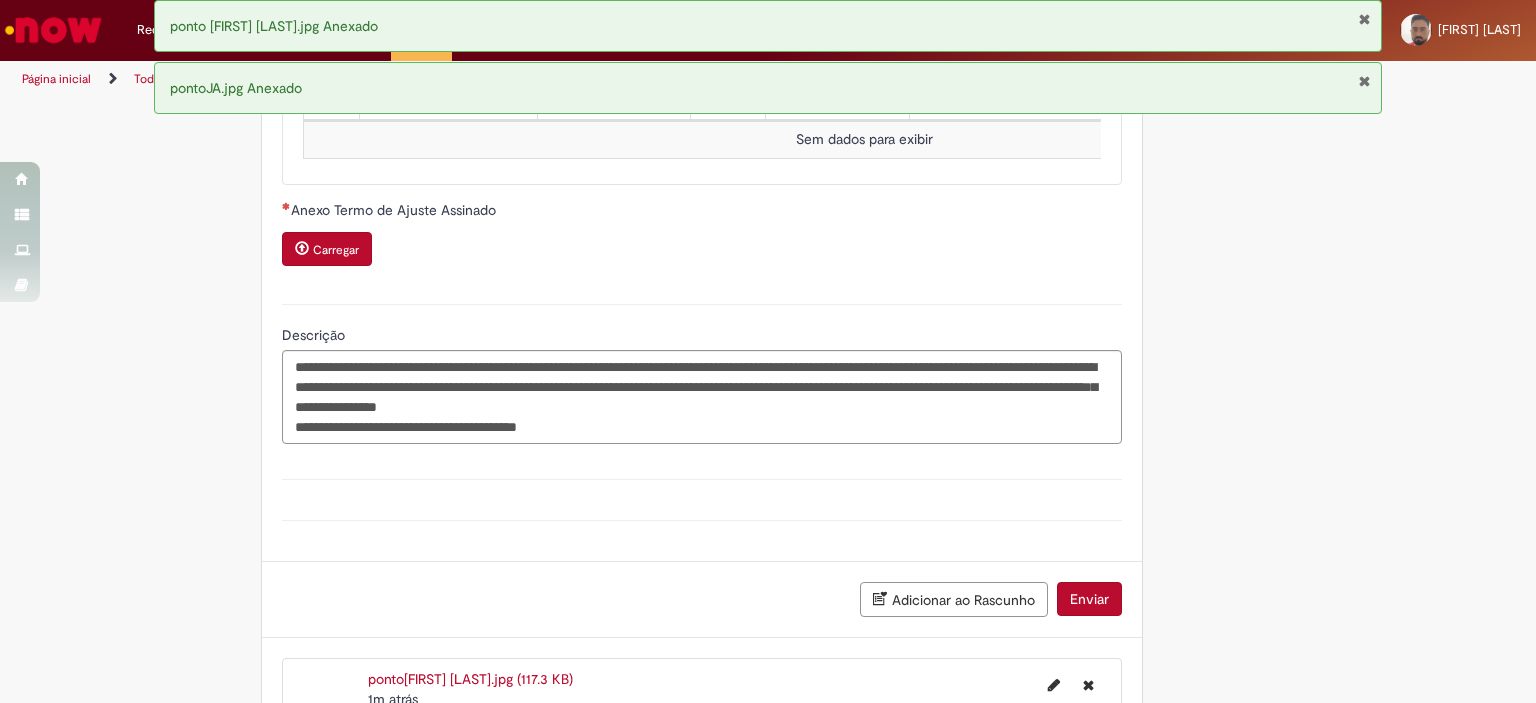 scroll, scrollTop: 2120, scrollLeft: 0, axis: vertical 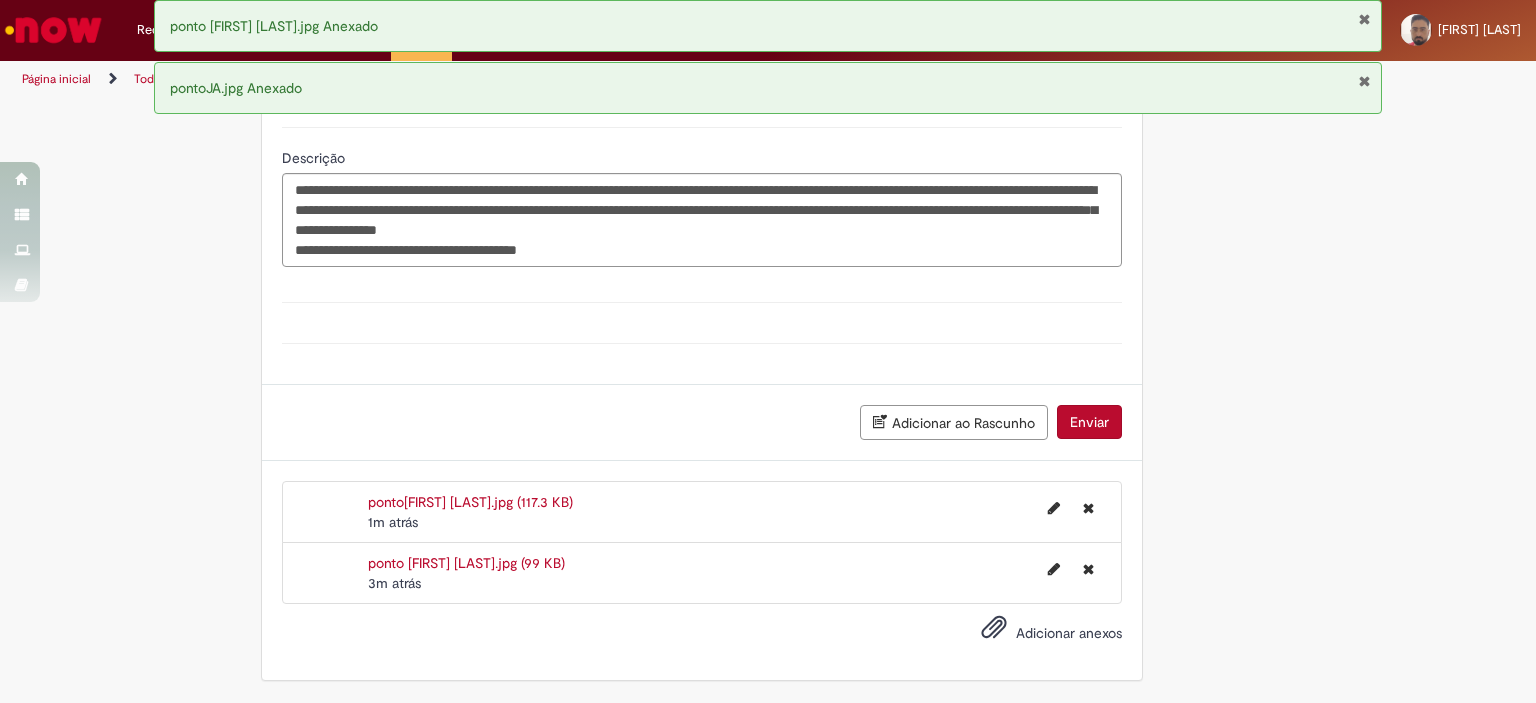 click on "Enviar" at bounding box center (1089, 422) 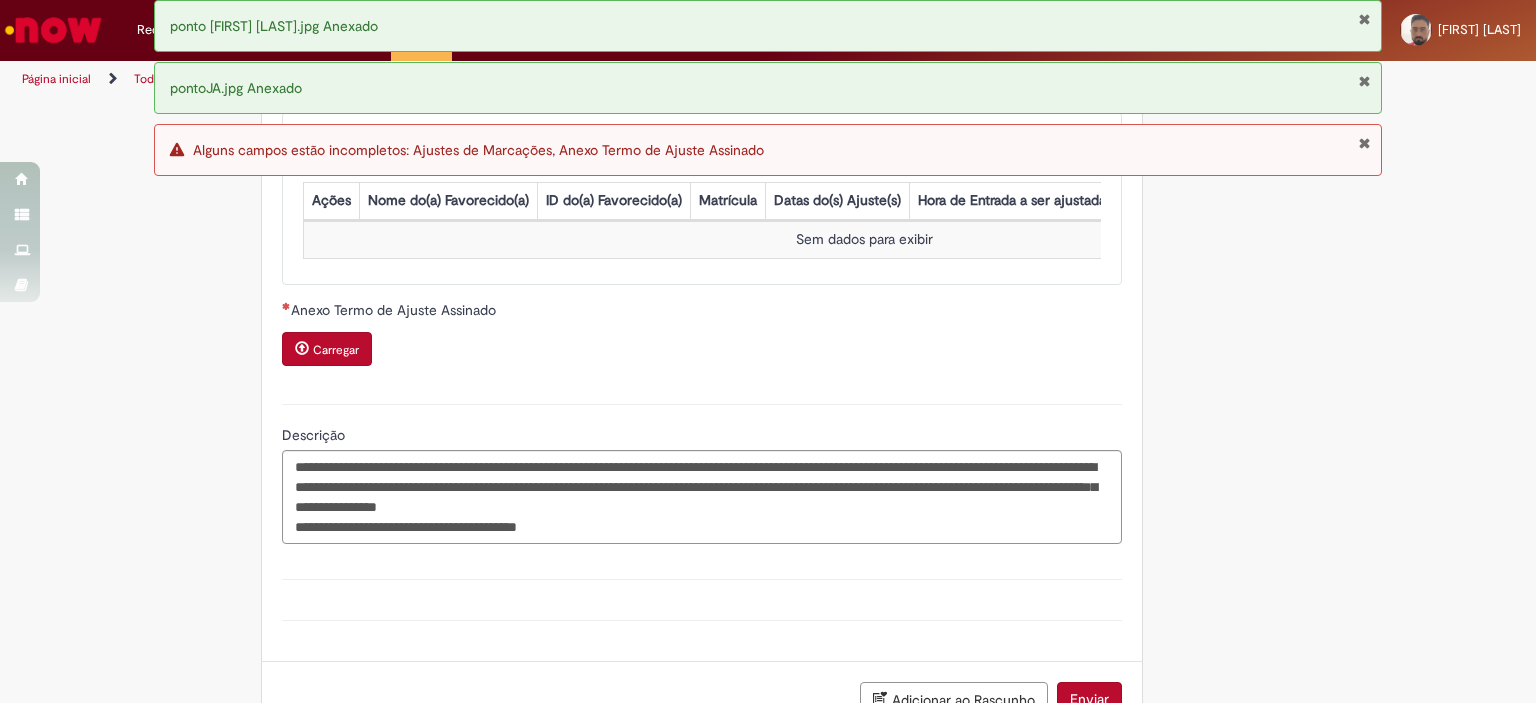 scroll, scrollTop: 1720, scrollLeft: 0, axis: vertical 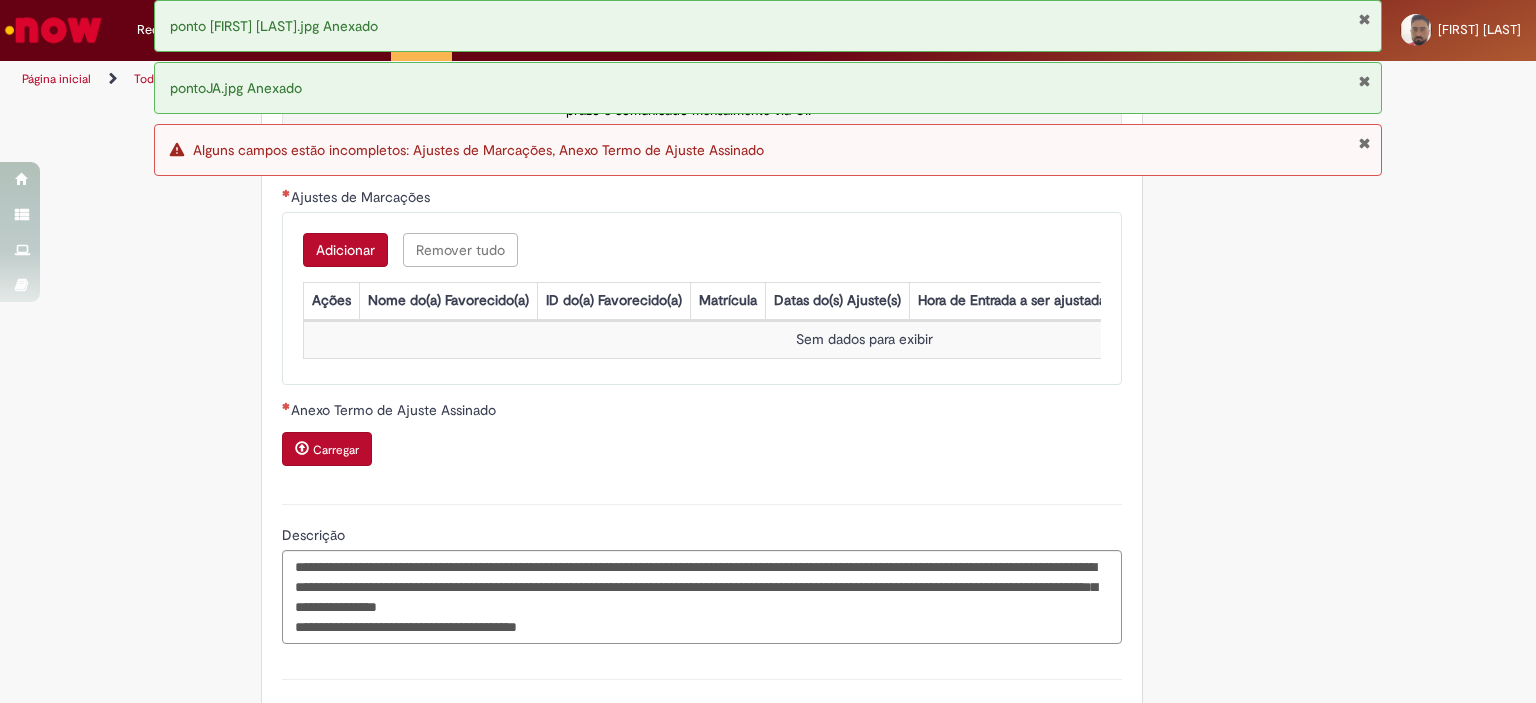 click on "Carregar" at bounding box center (336, 450) 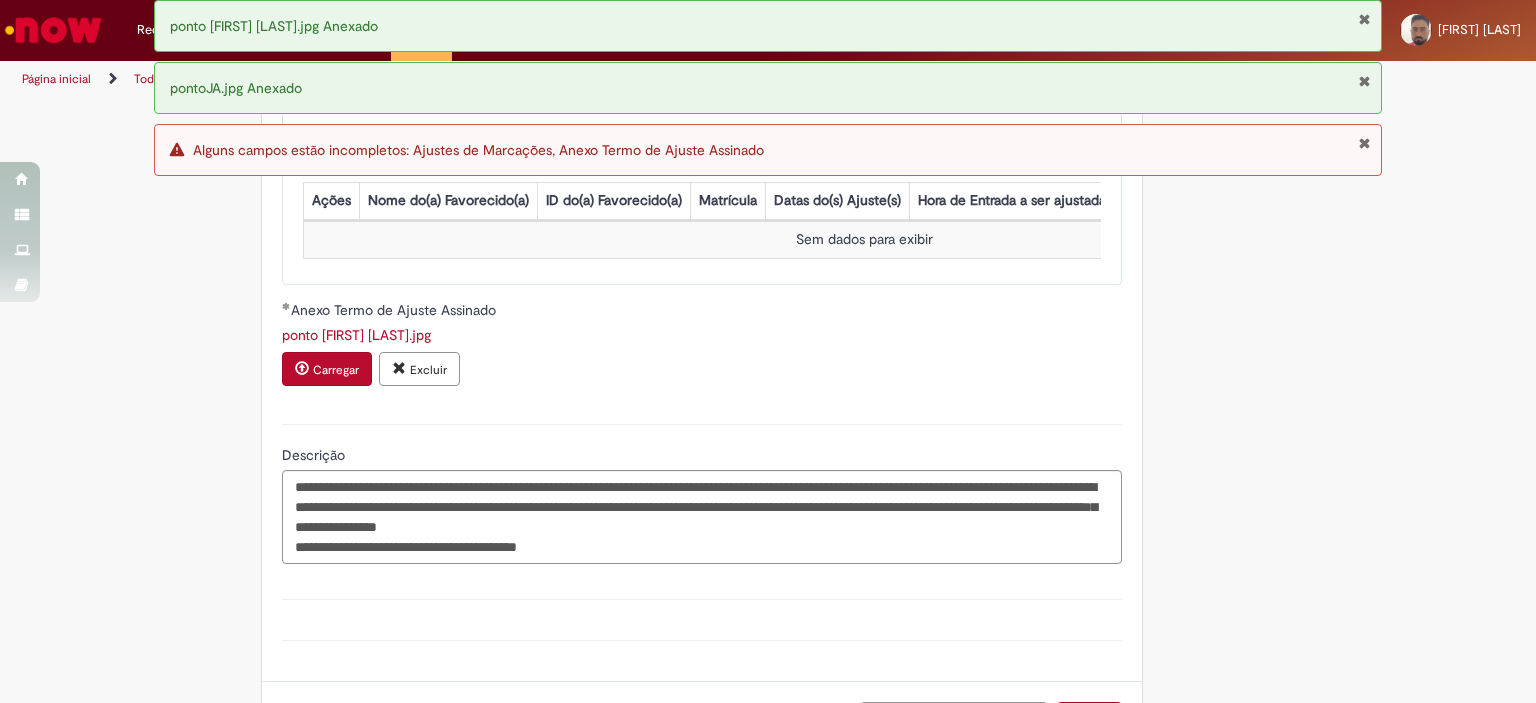 scroll, scrollTop: 2140, scrollLeft: 0, axis: vertical 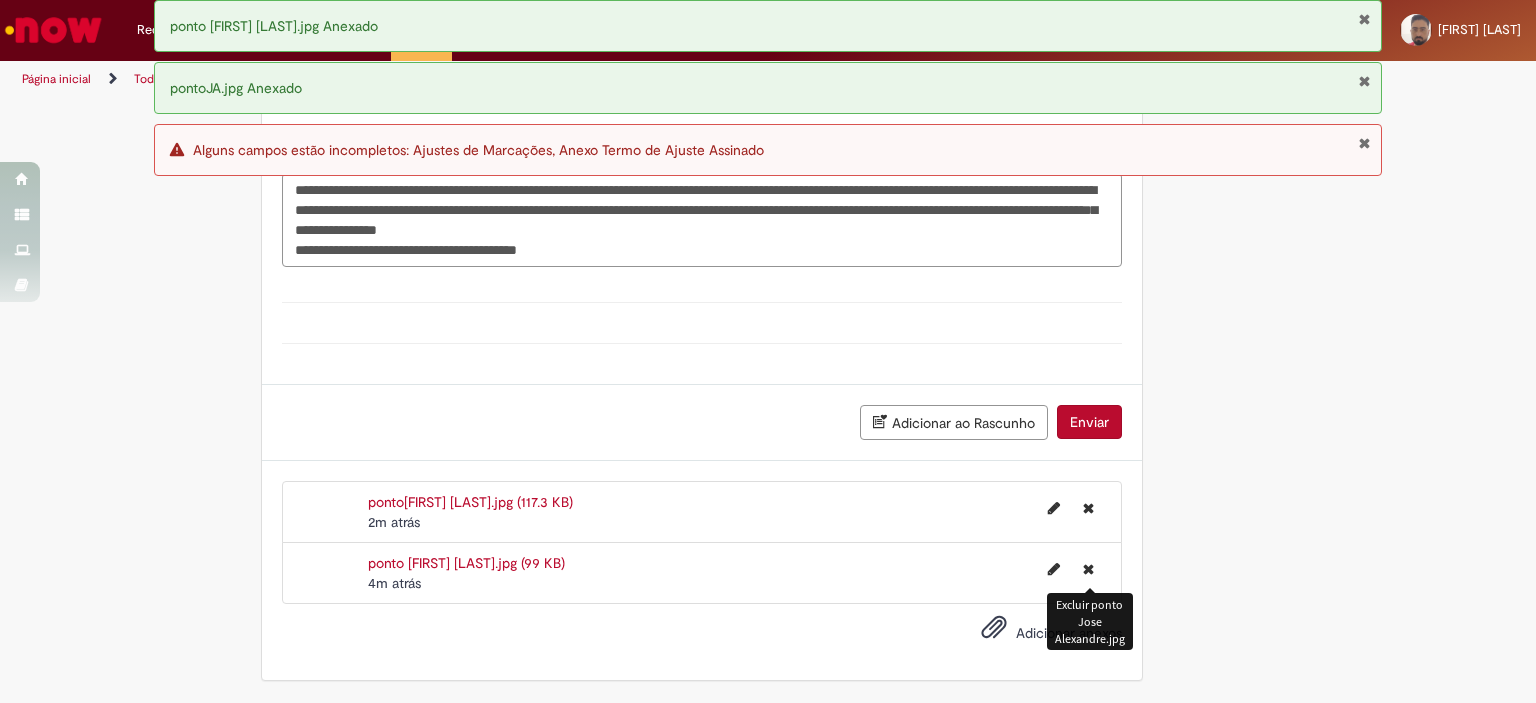 click at bounding box center (1088, 569) 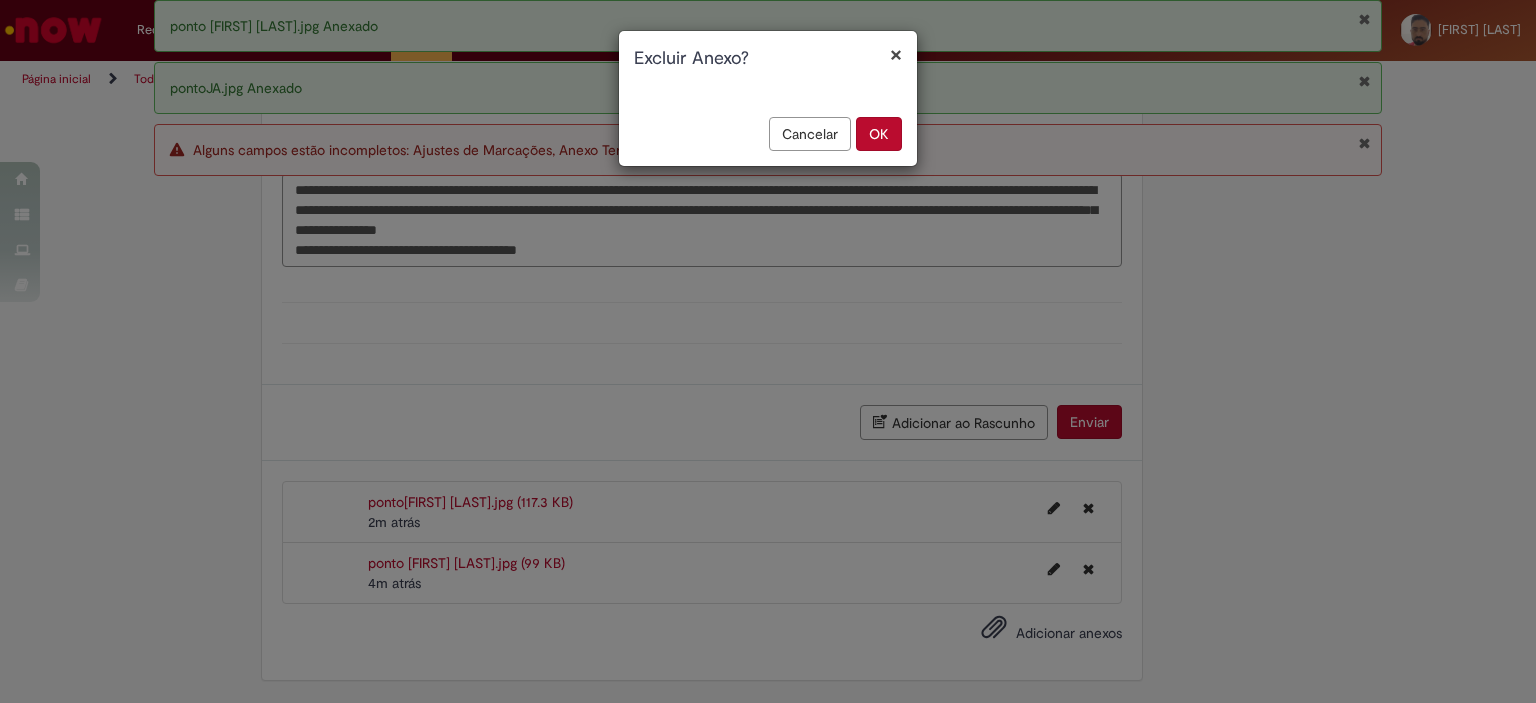 click on "OK" at bounding box center (879, 134) 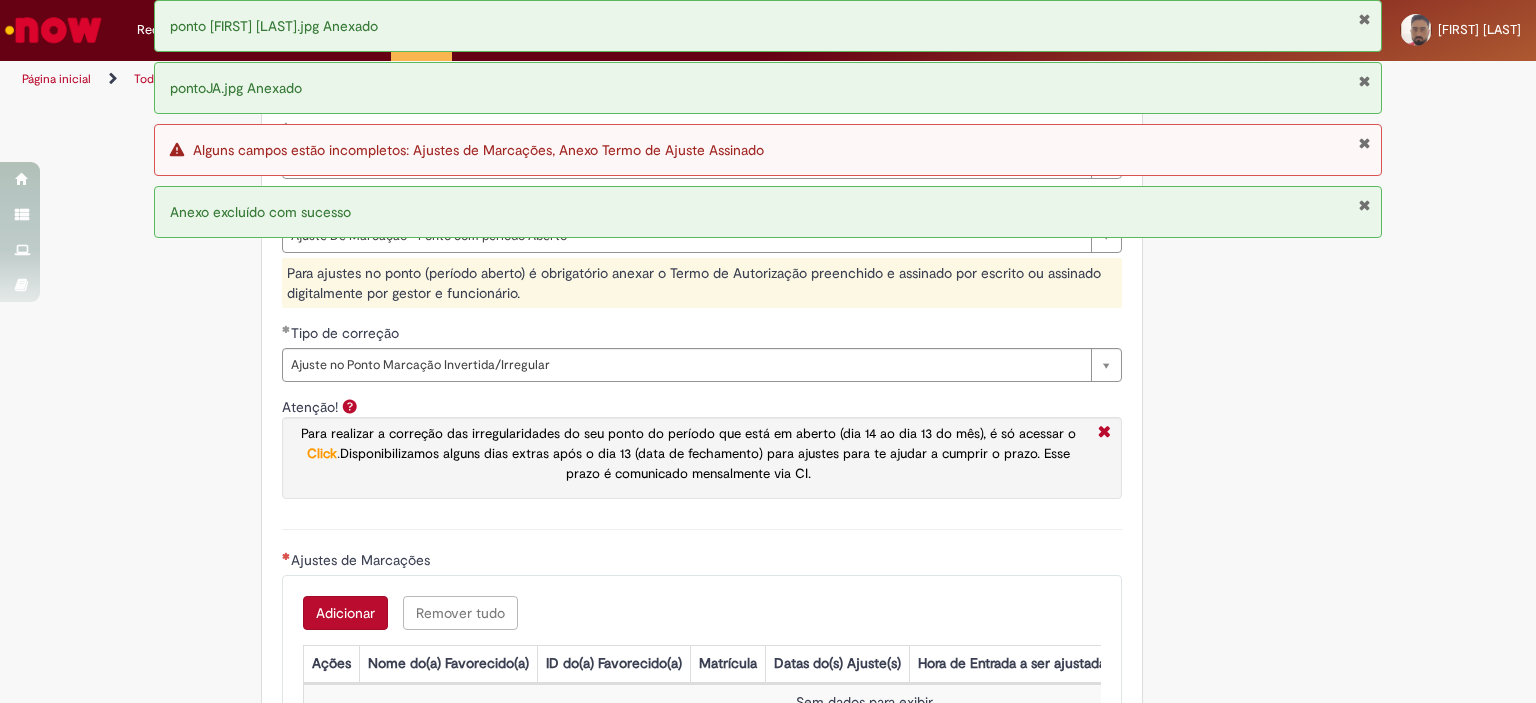 scroll, scrollTop: 1157, scrollLeft: 0, axis: vertical 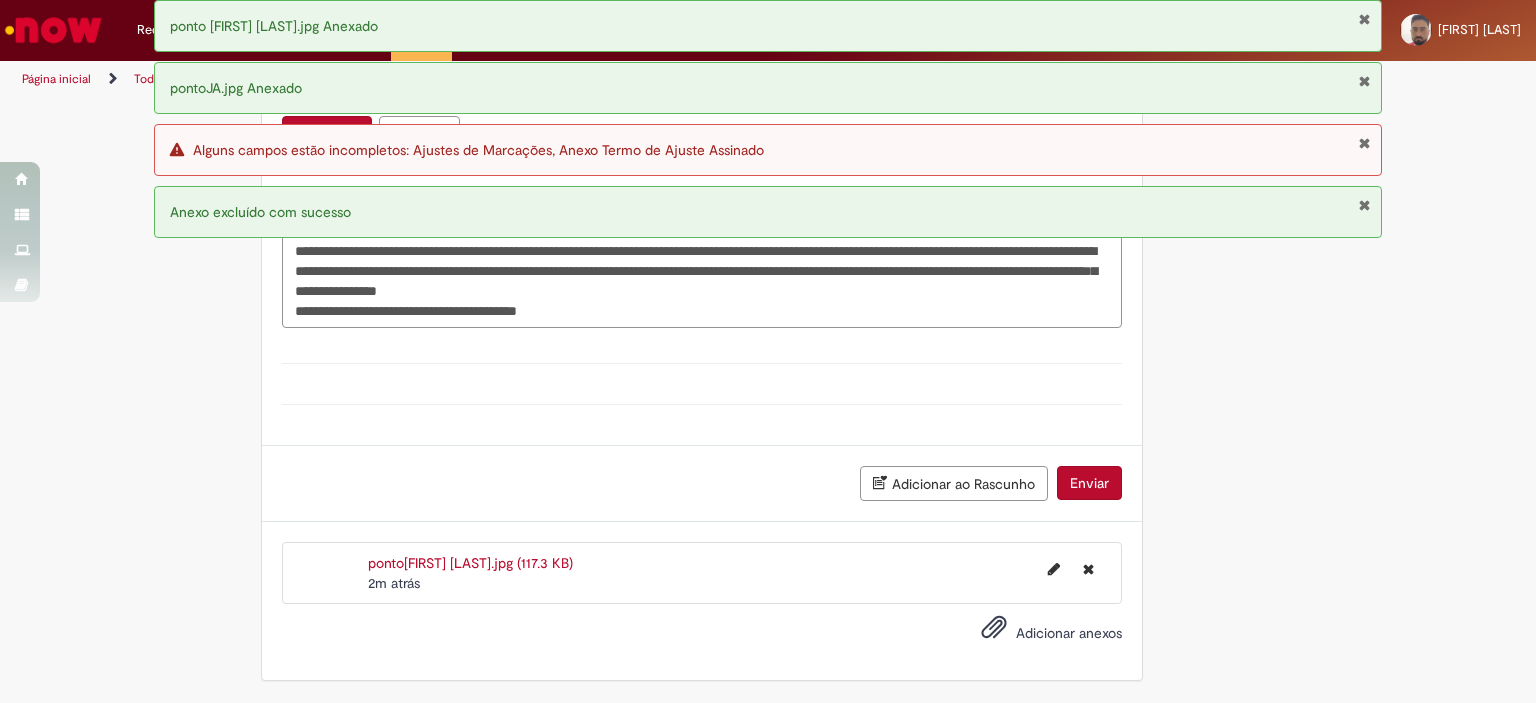 click on "Enviar" at bounding box center [1089, 483] 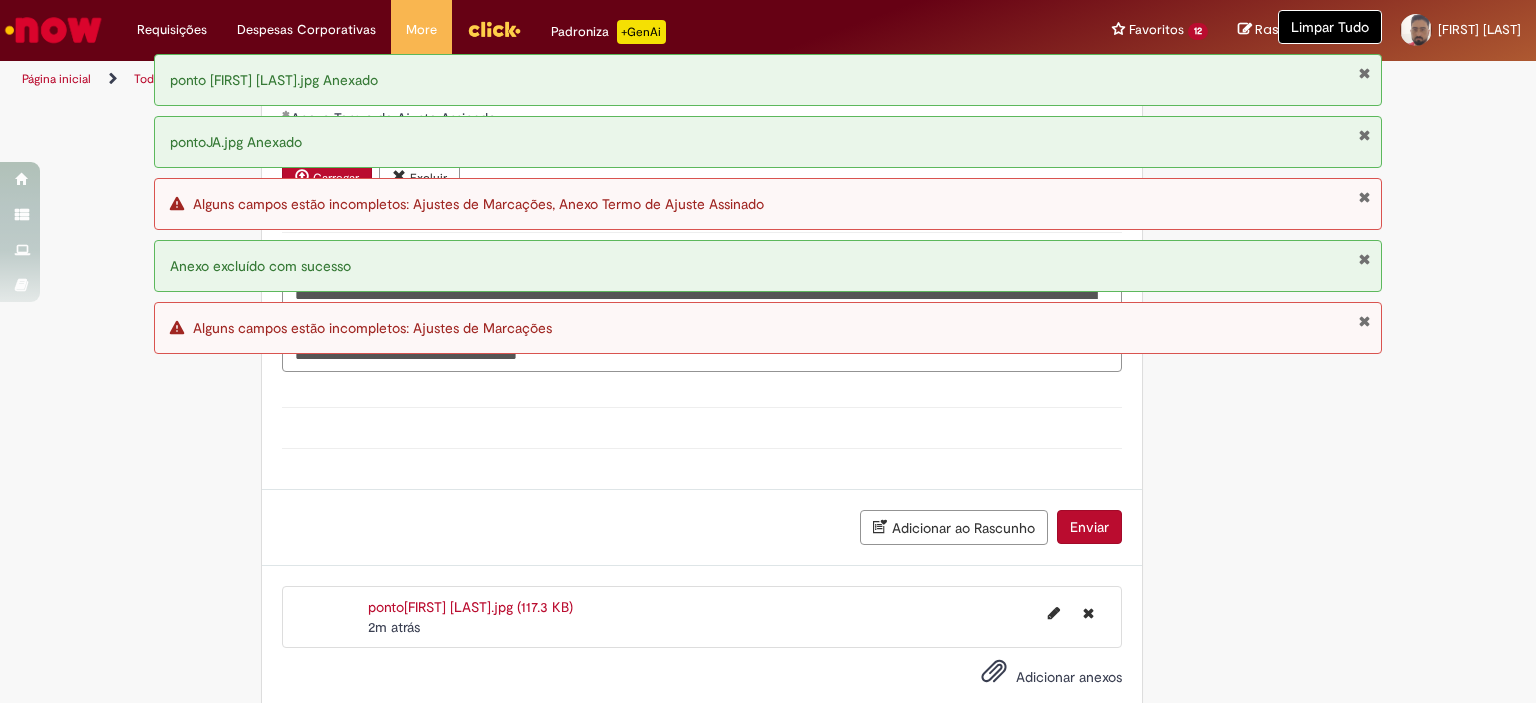 scroll, scrollTop: 2059, scrollLeft: 0, axis: vertical 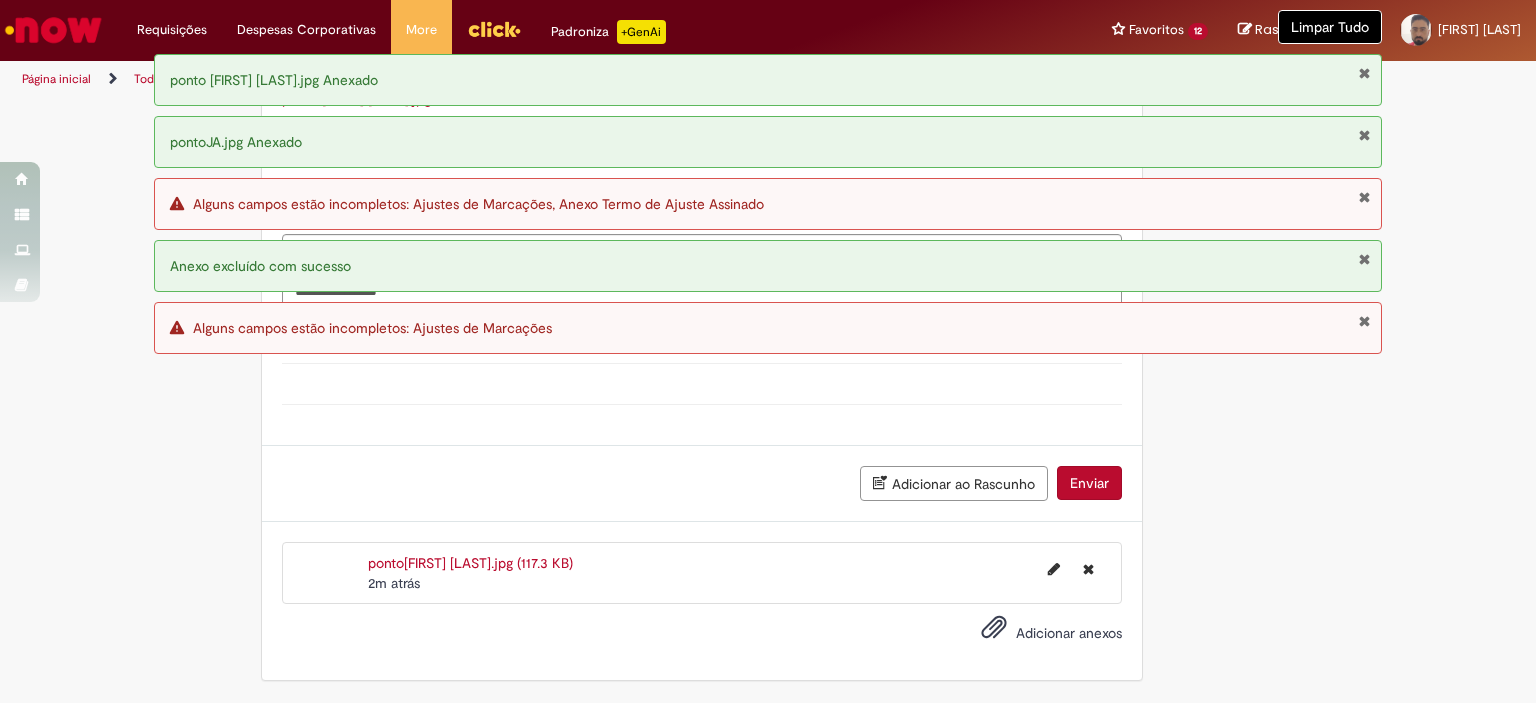click at bounding box center [1364, 197] 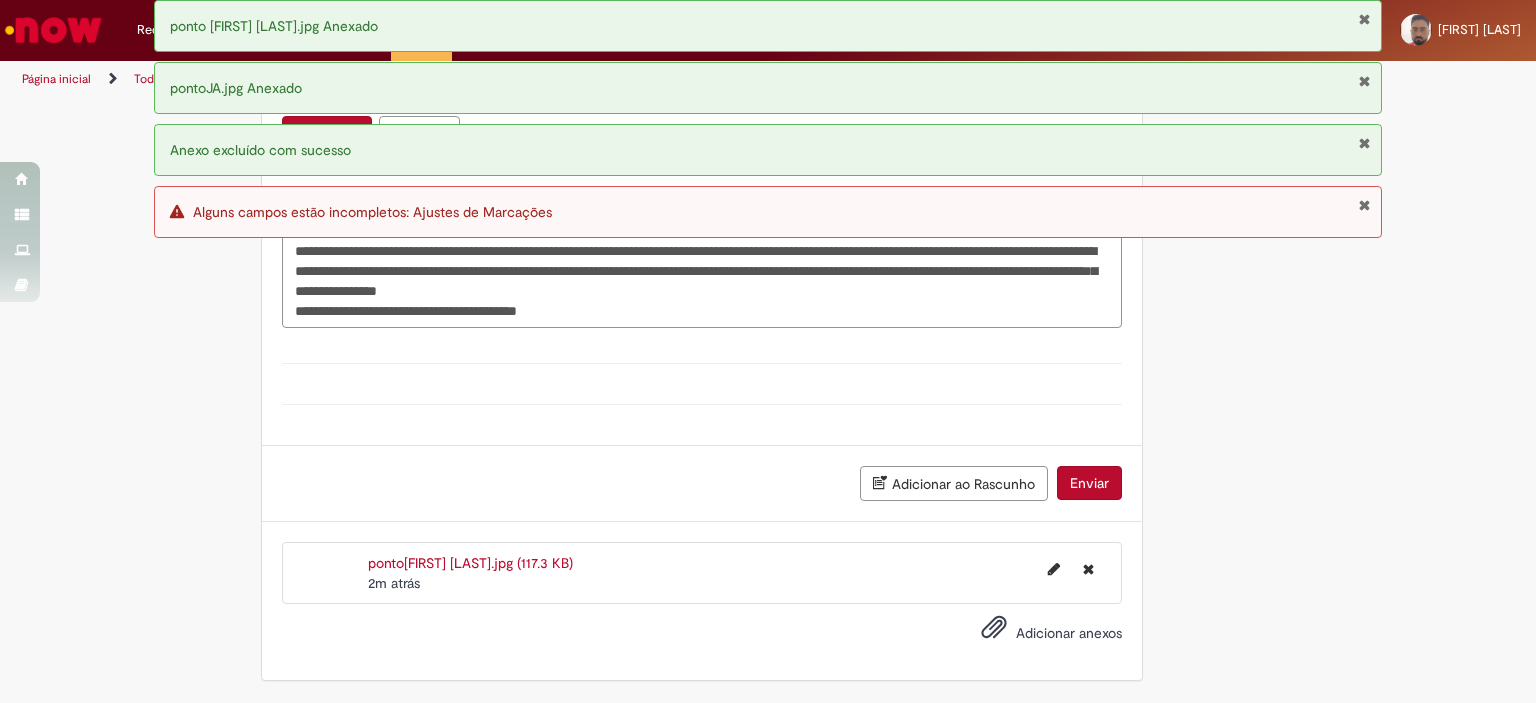 click at bounding box center (1364, 81) 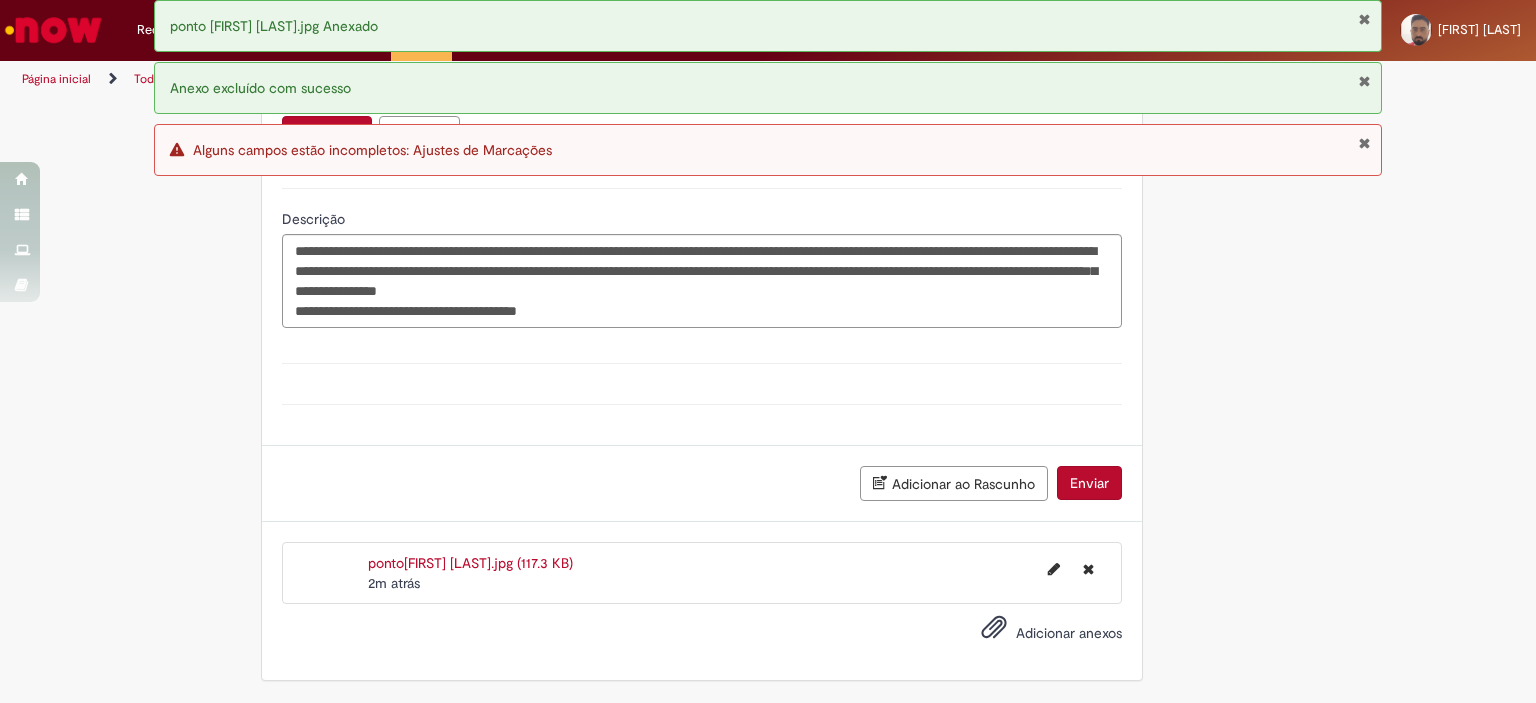 click at bounding box center (1364, 143) 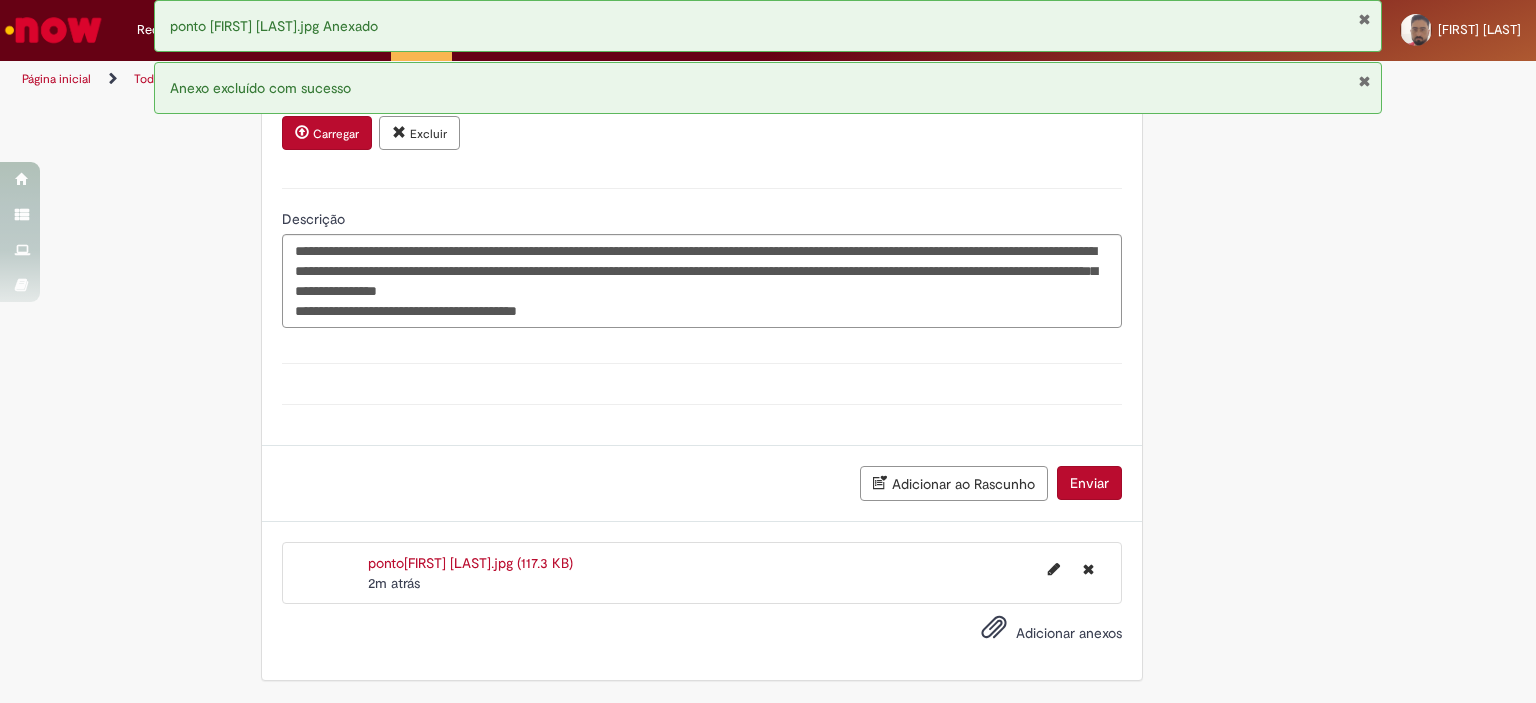 click at bounding box center [1364, 81] 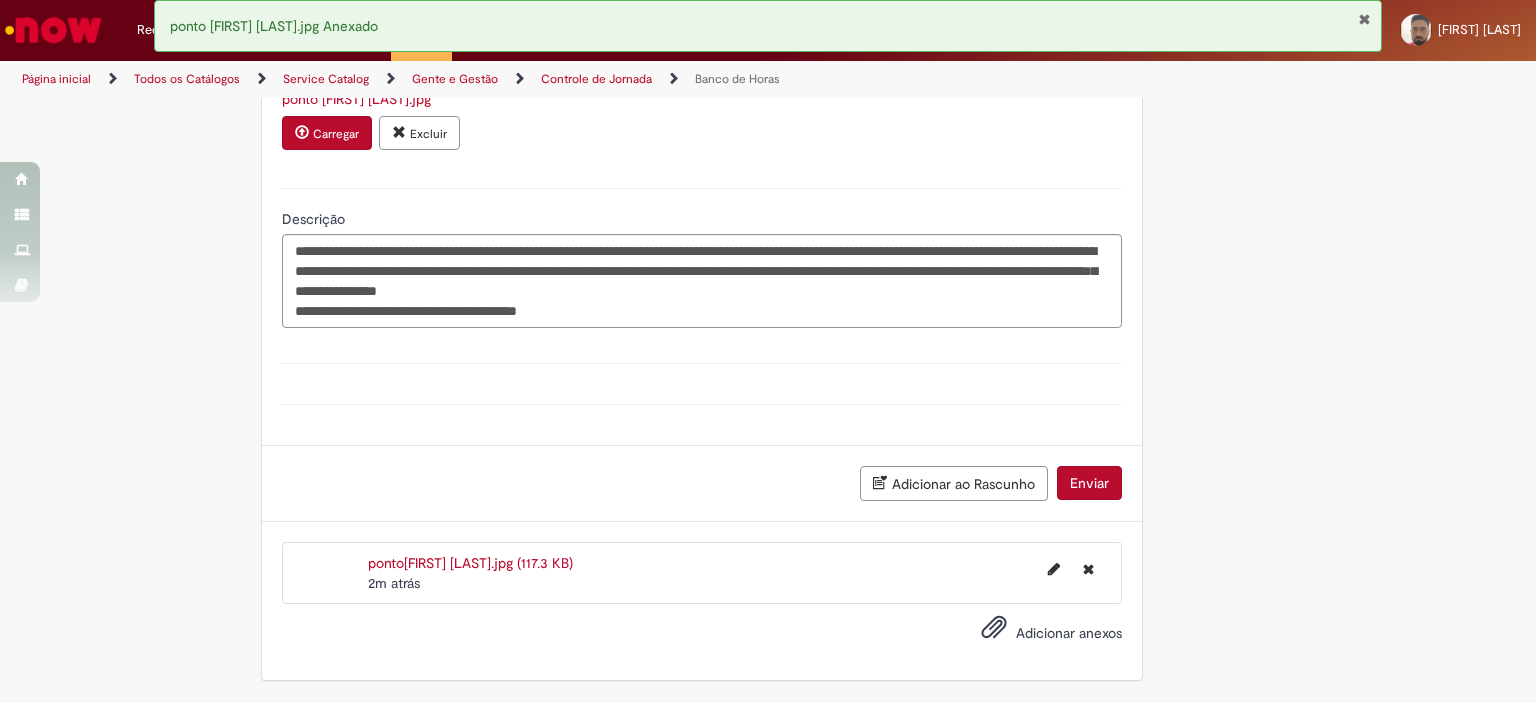 click at bounding box center (1364, 19) 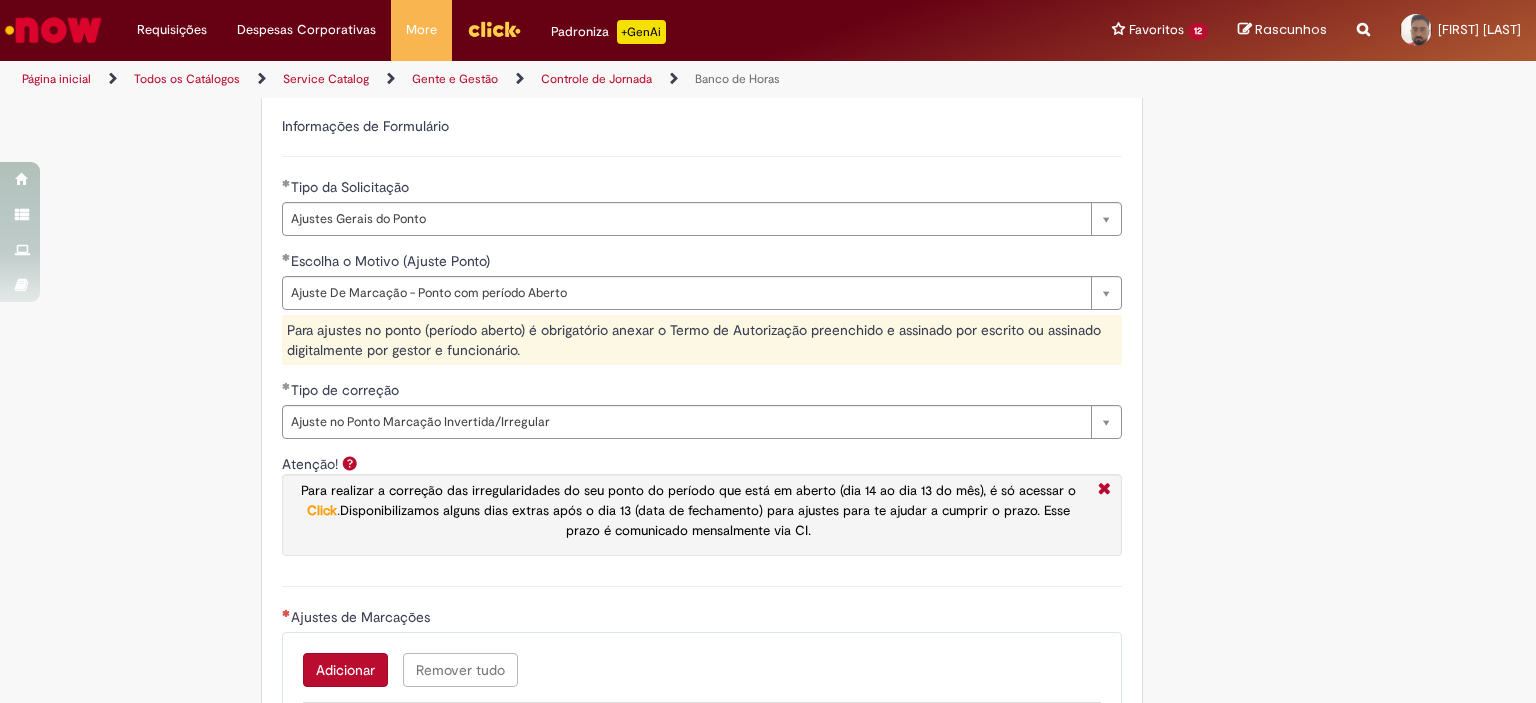 scroll, scrollTop: 1500, scrollLeft: 0, axis: vertical 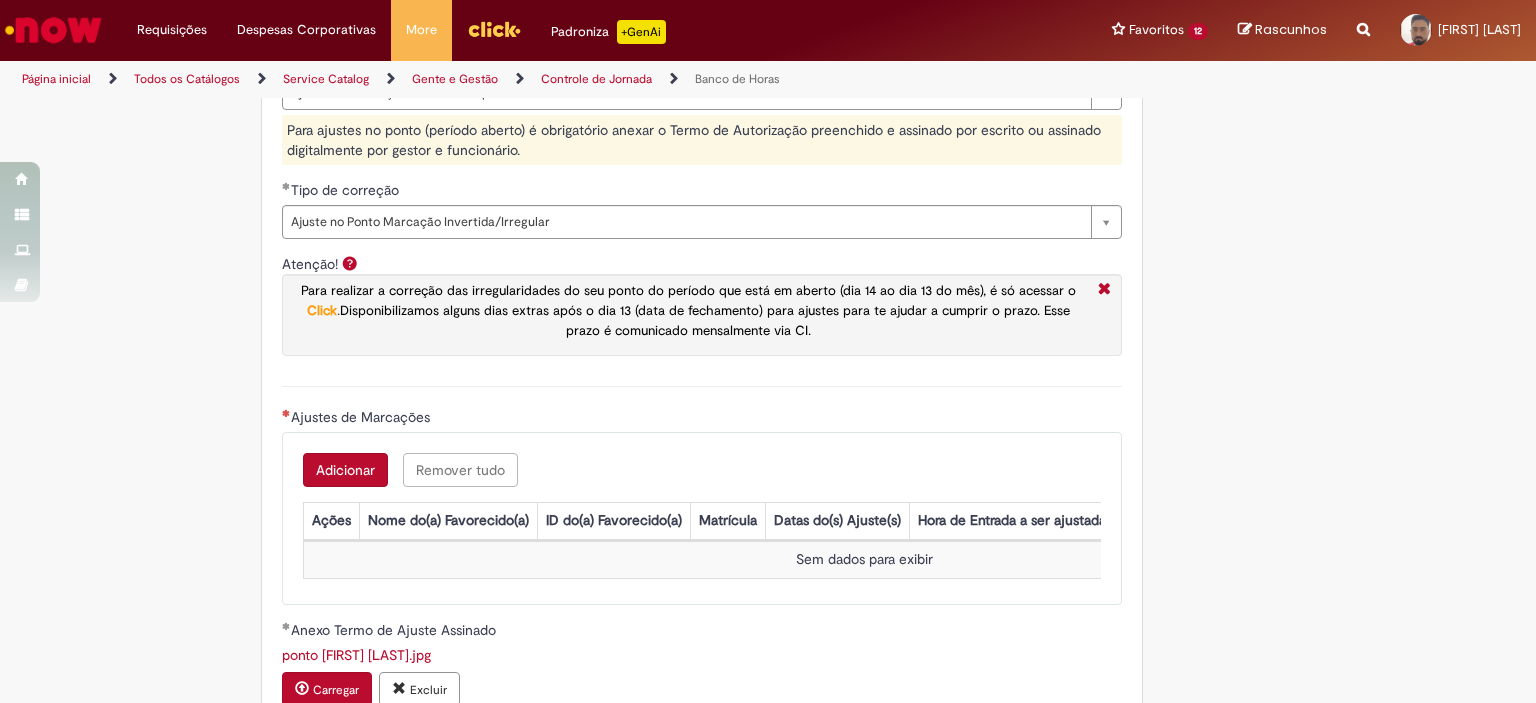 click on "Para ajustes no ponto (período aberto) é obrigatório anexar o Termo de Autorização preenchido e assinado por escrito ou assinado digitalmente por gestor e funcionário." at bounding box center (702, 140) 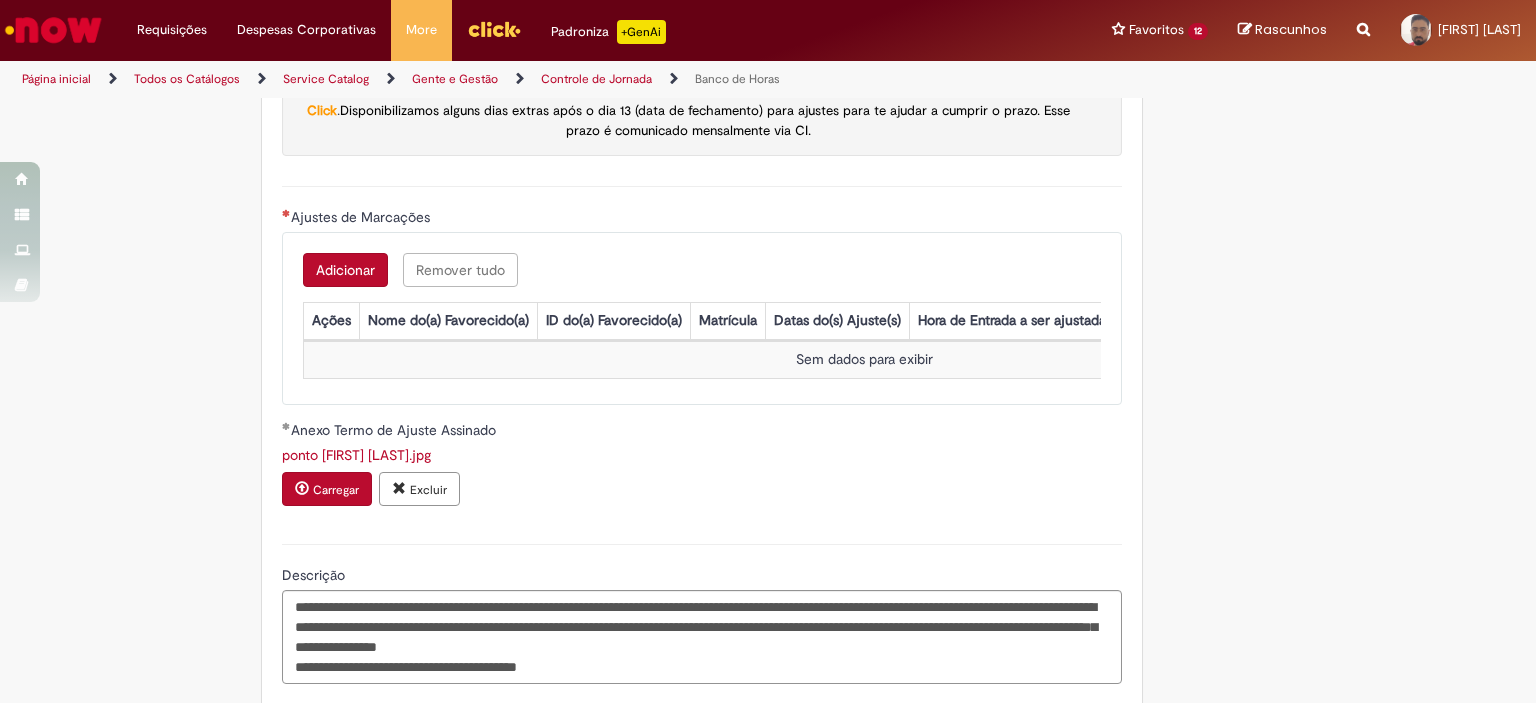 click on "Adicionar" at bounding box center (345, 270) 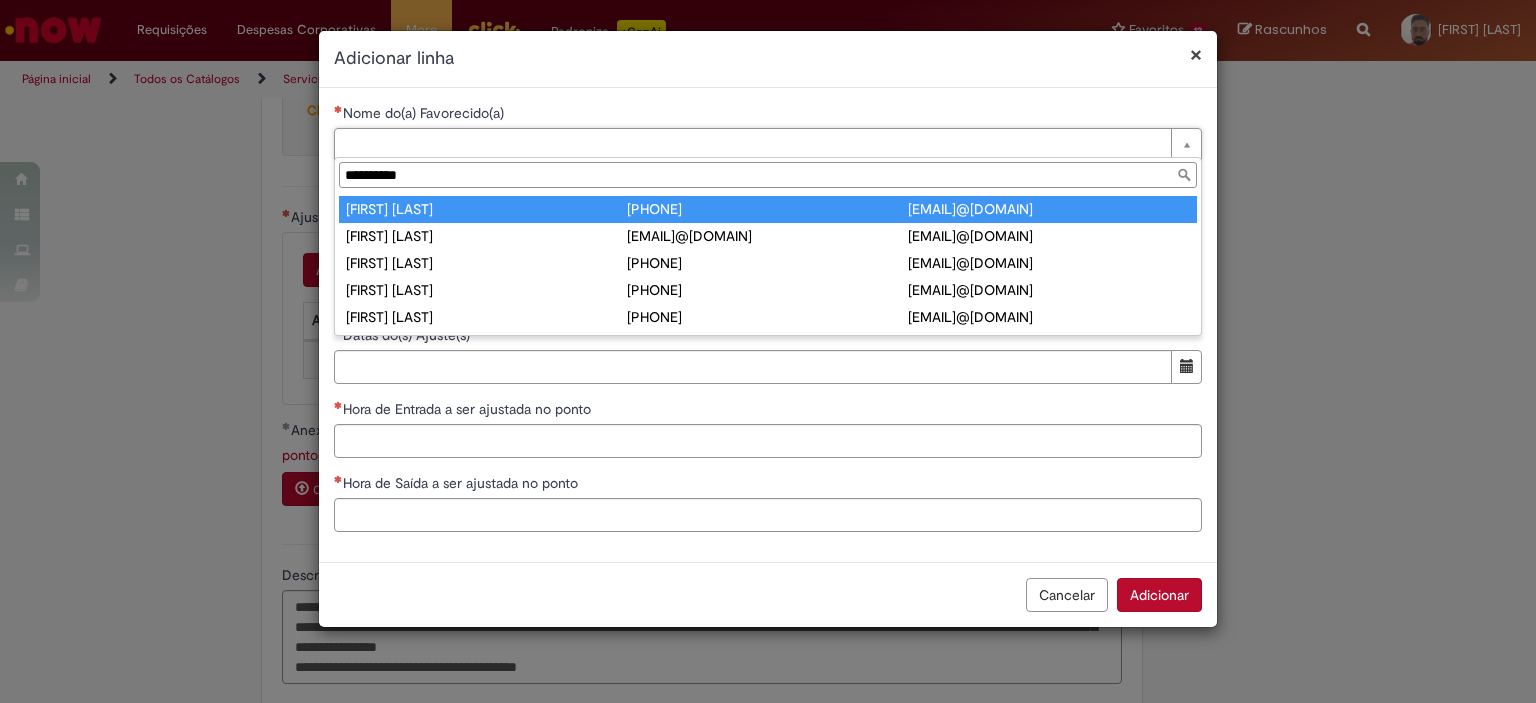 type on "**********" 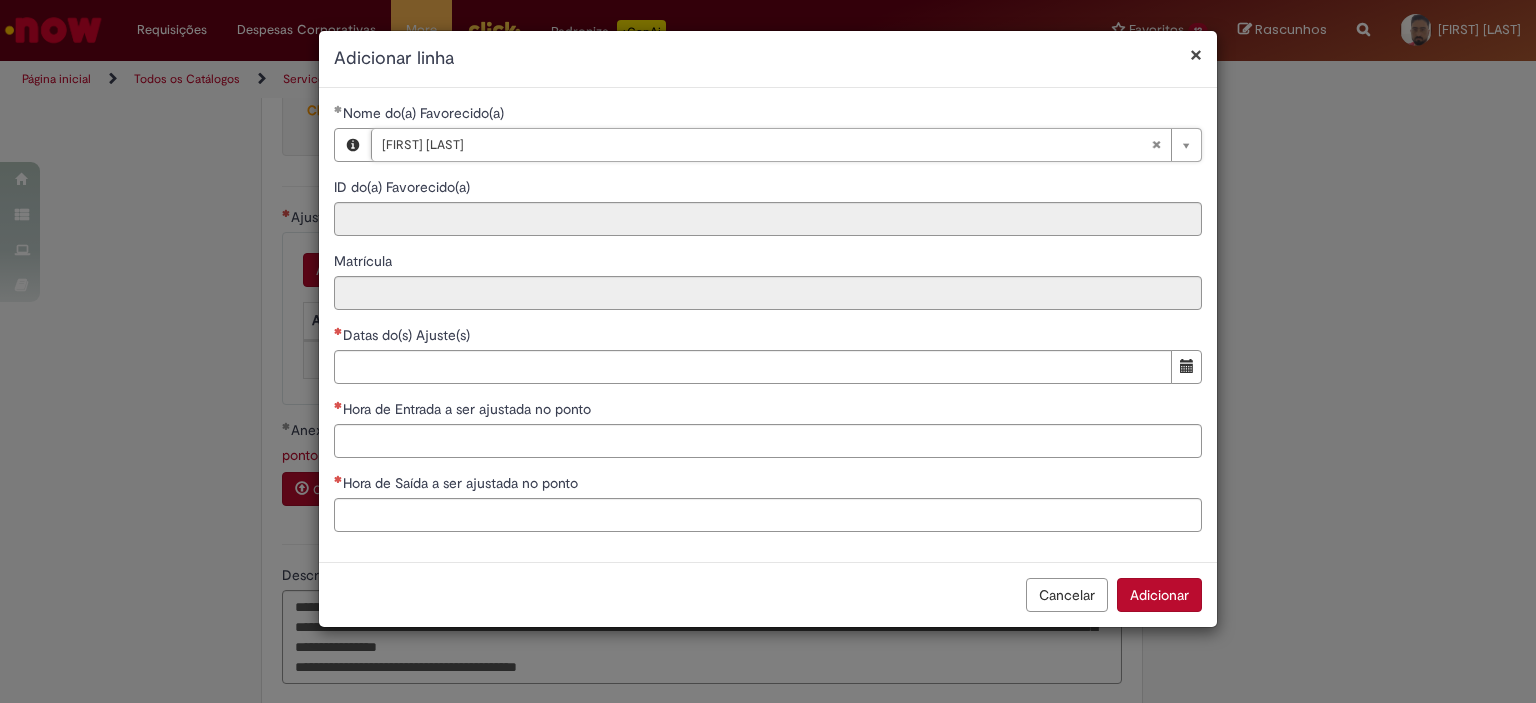 type on "********" 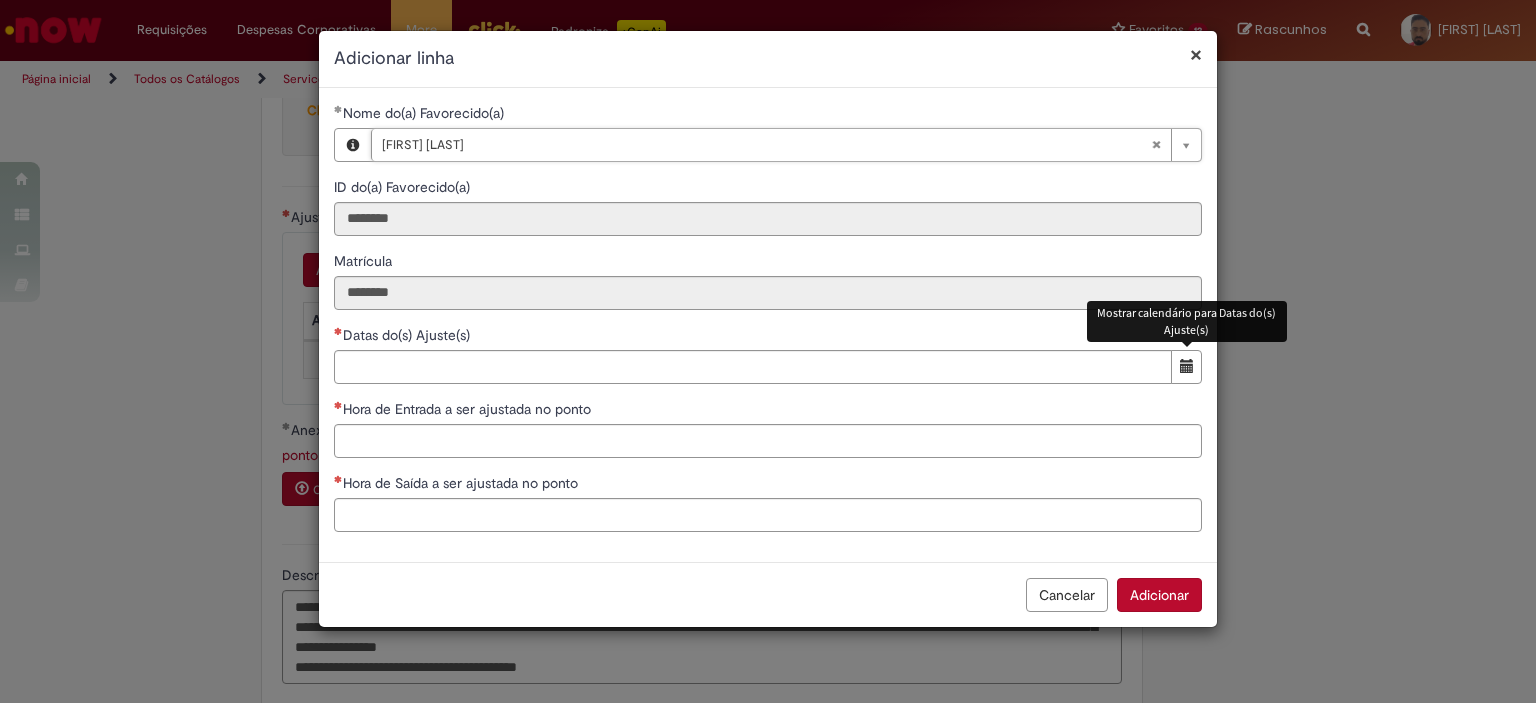 click at bounding box center [1187, 366] 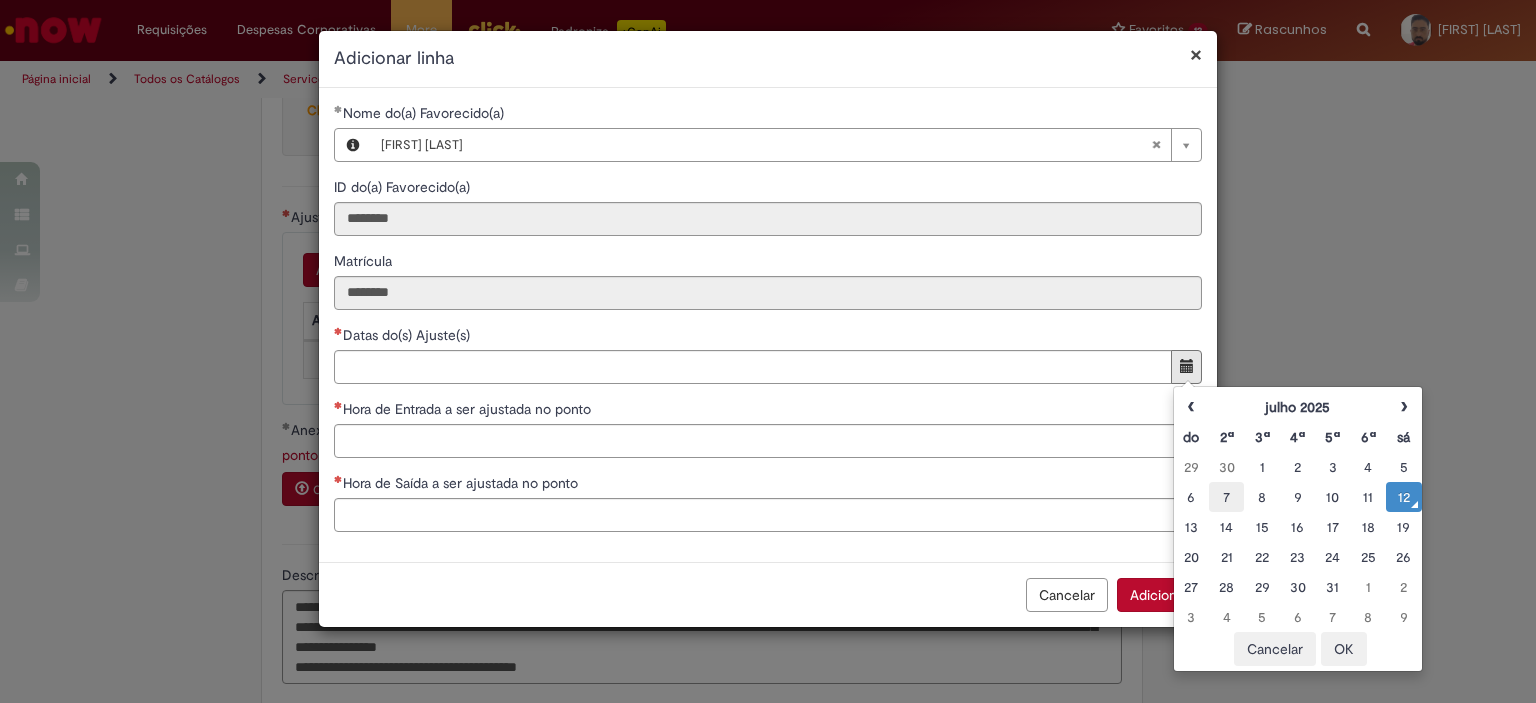 click on "7" at bounding box center [1226, 497] 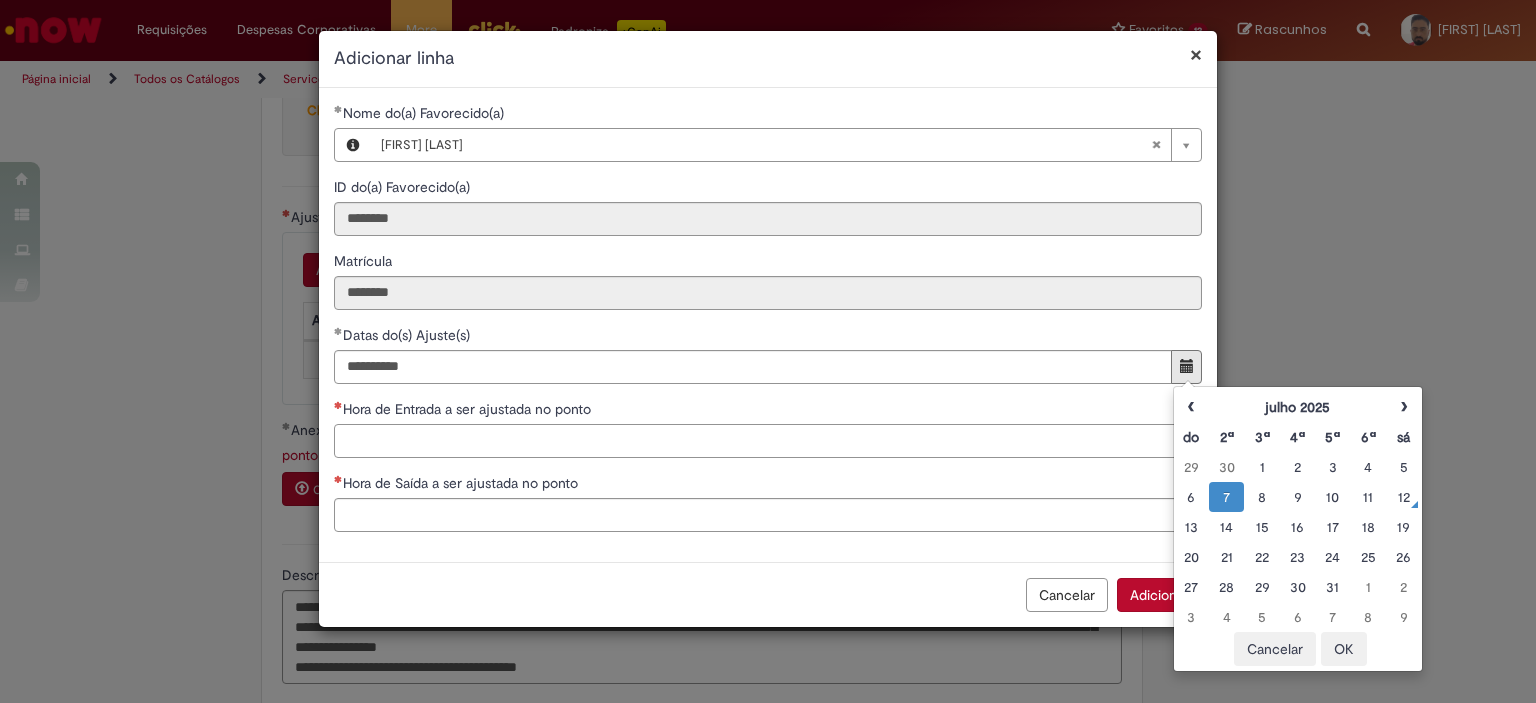 click on "Hora de Entrada a ser ajustada no ponto" at bounding box center (768, 441) 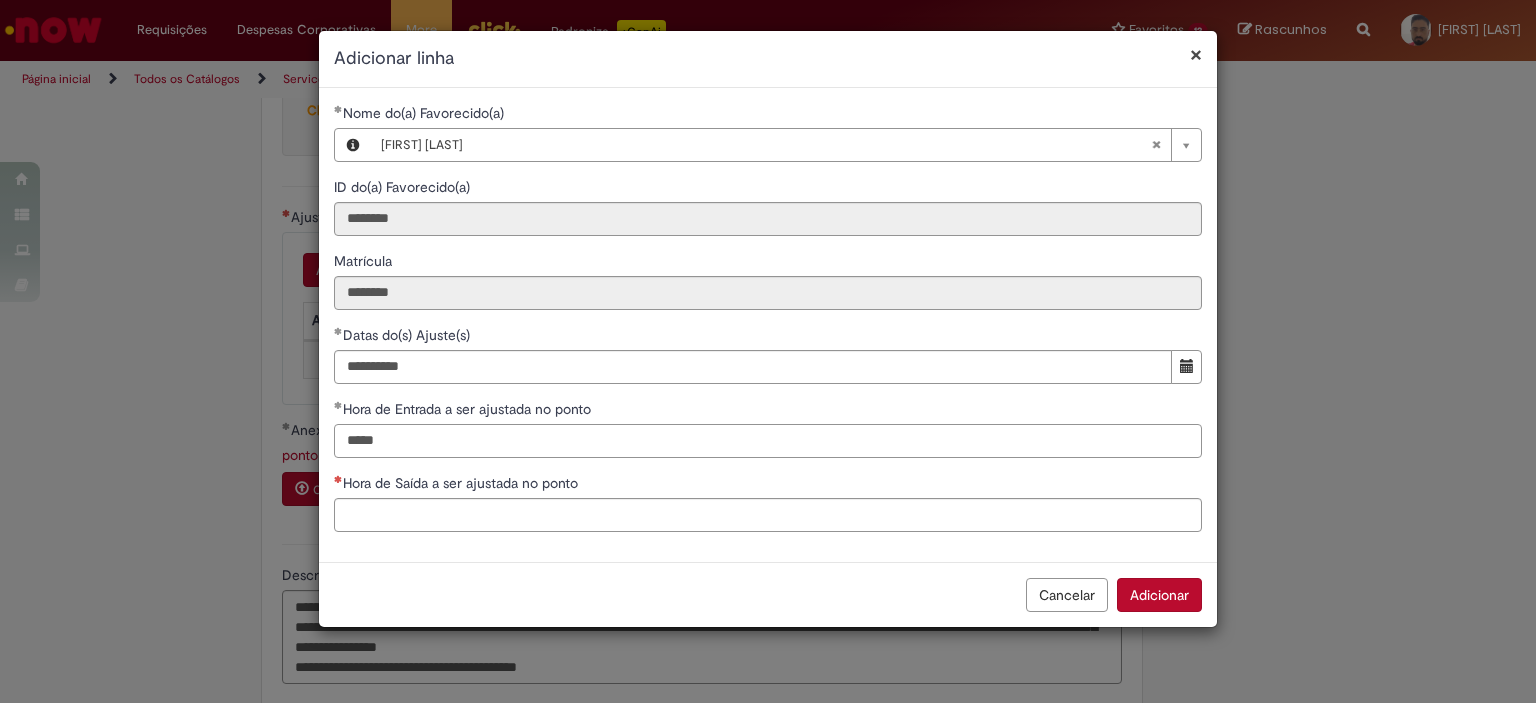 type on "*****" 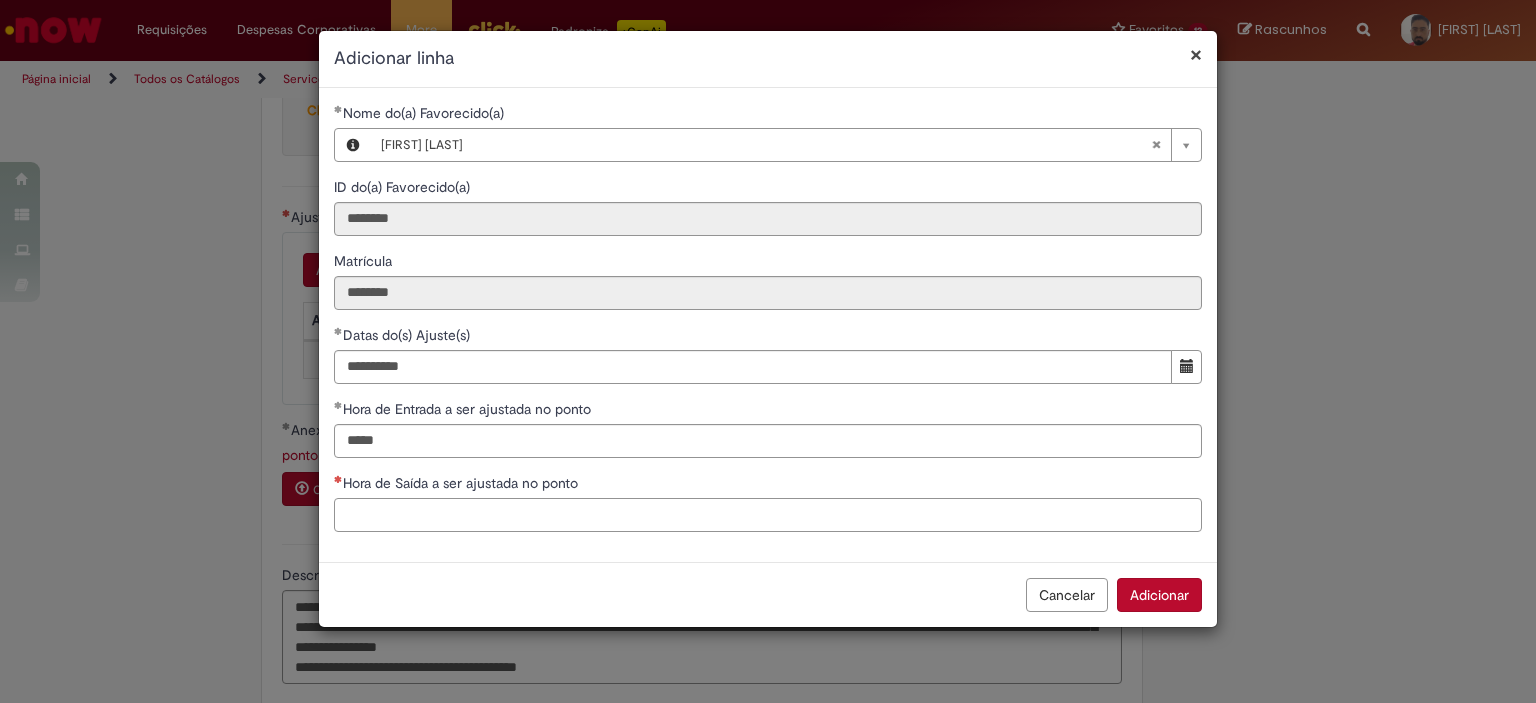 click on "Hora de Saída a ser ajustada no ponto" at bounding box center [768, 515] 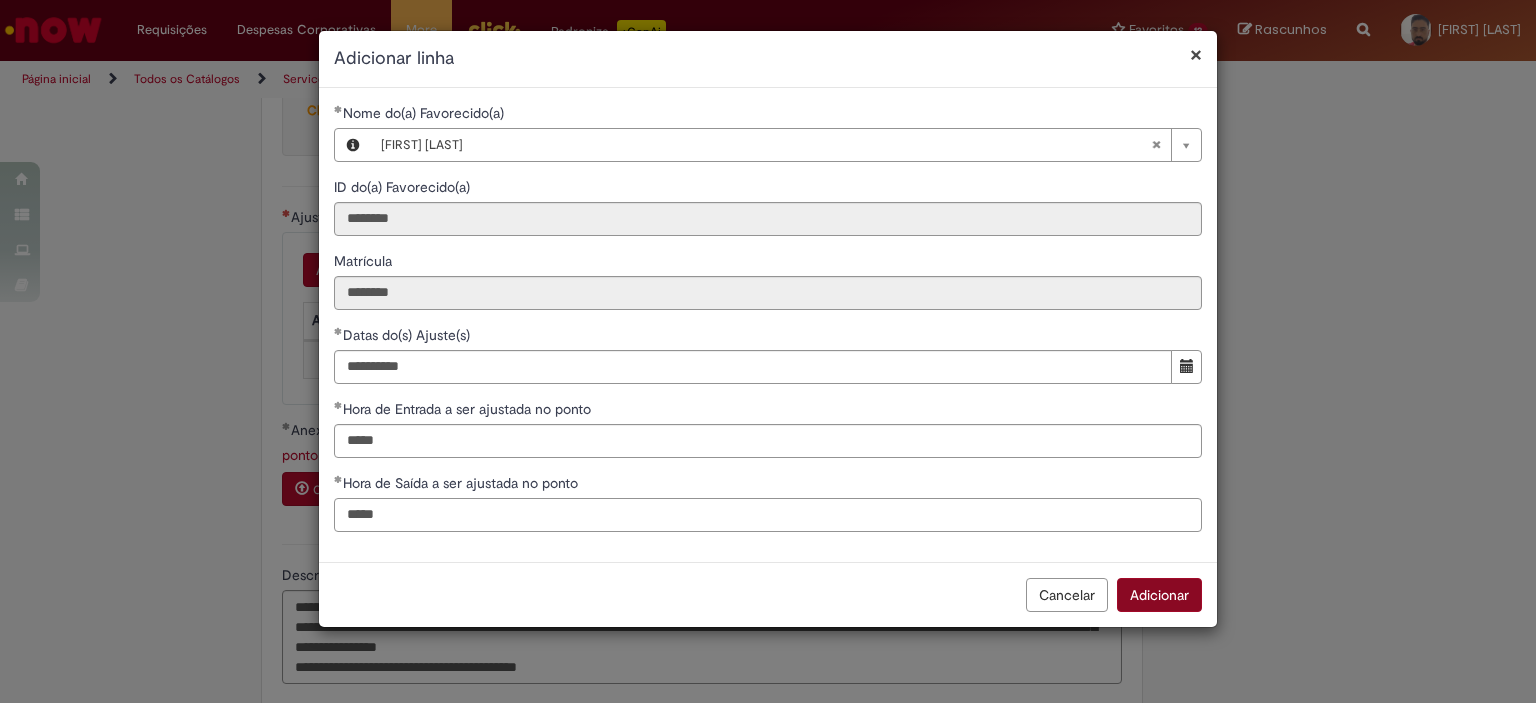 type on "*****" 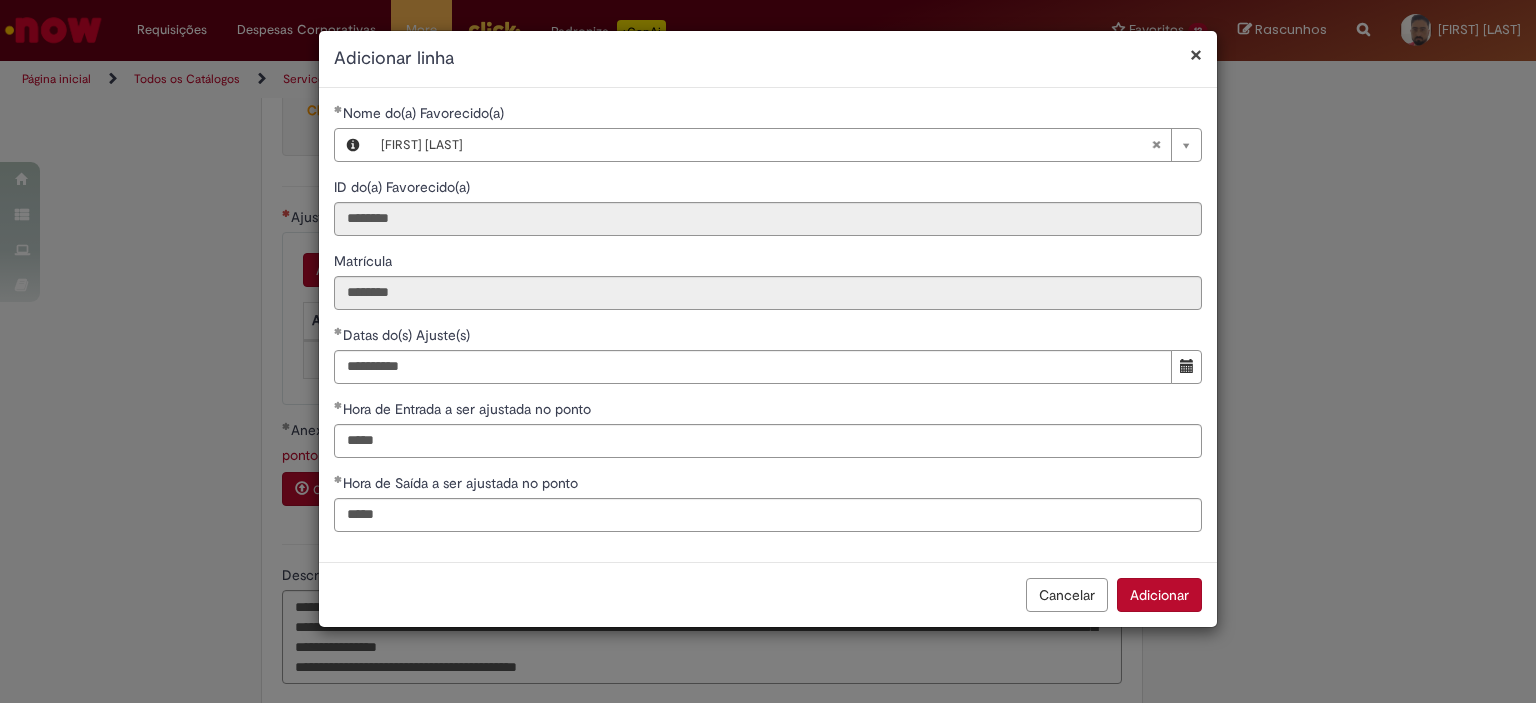 click on "Adicionar" at bounding box center (1159, 595) 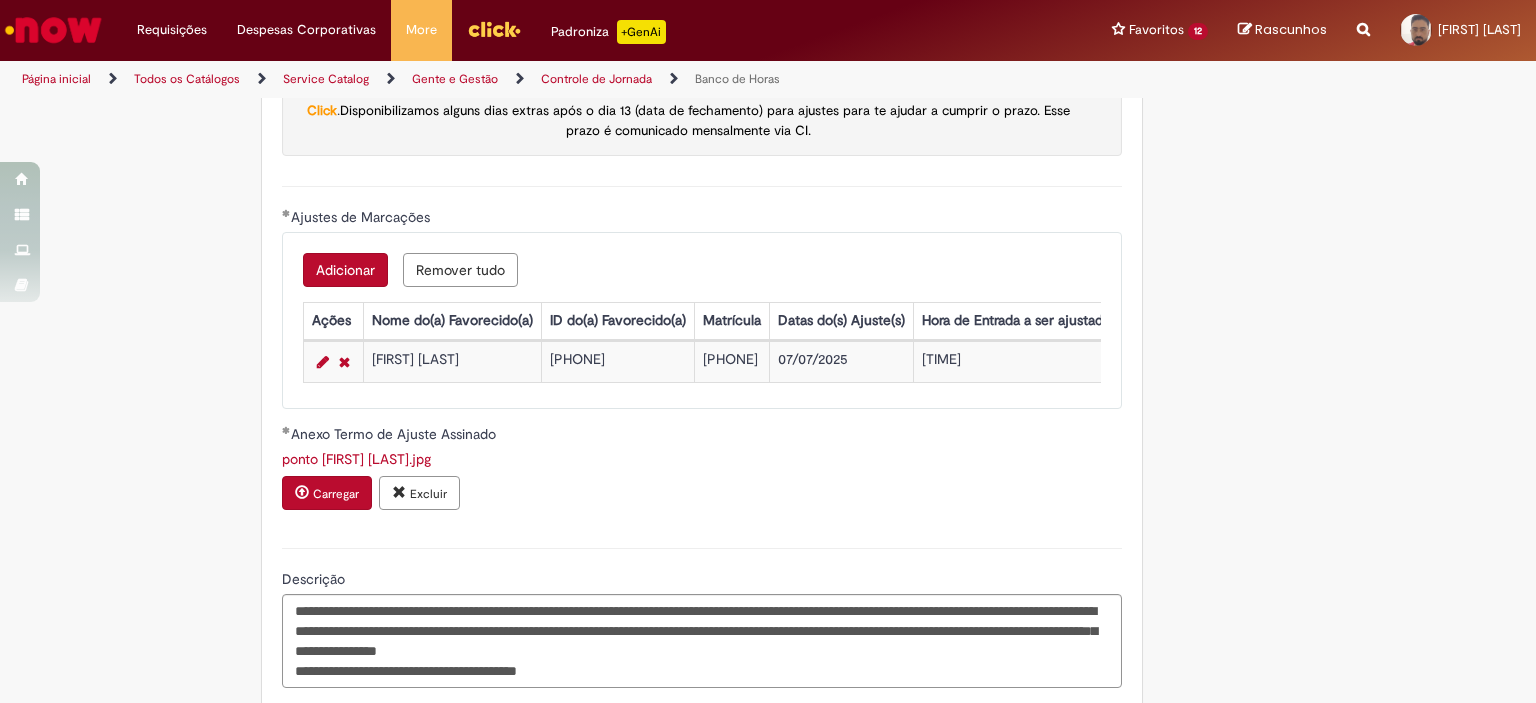 click on "Adicionar" at bounding box center (345, 270) 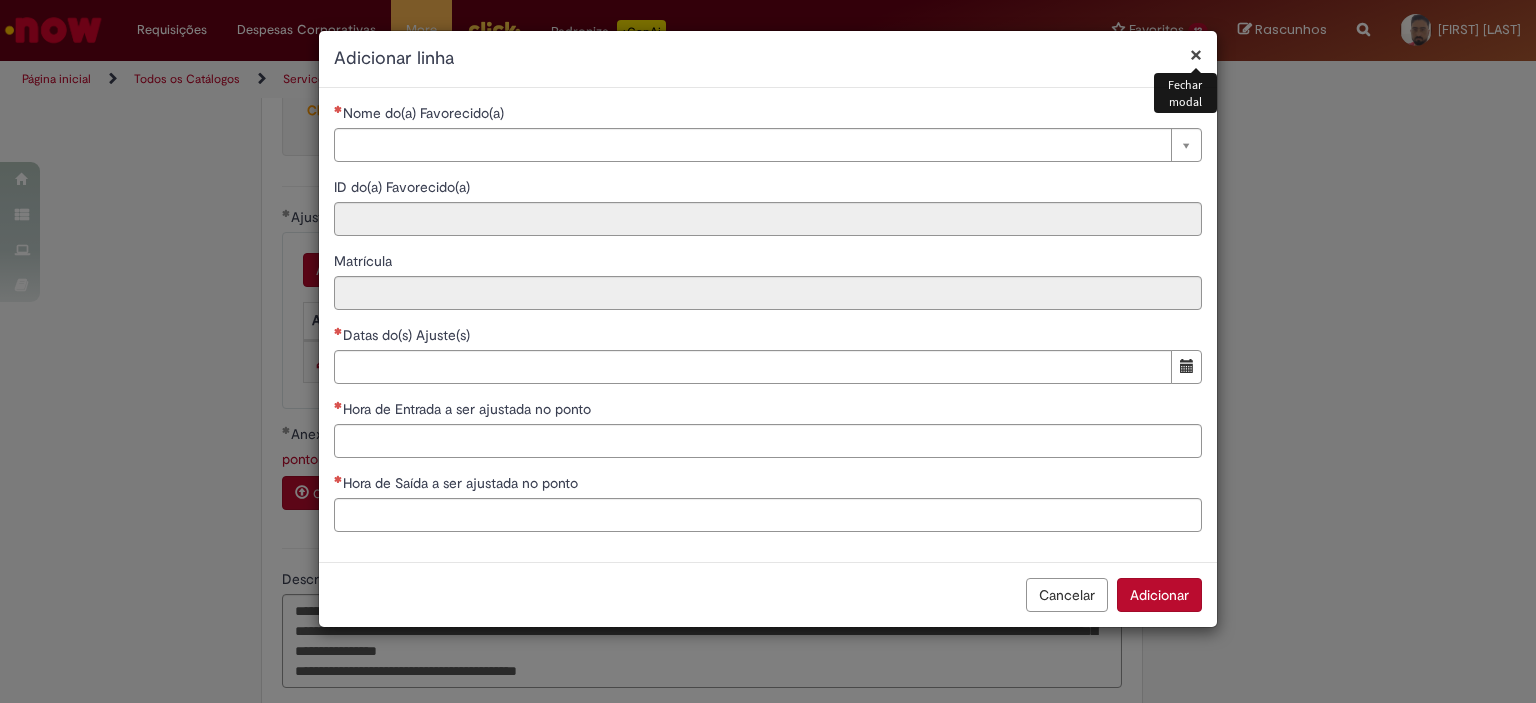 click on "×" at bounding box center [1196, 54] 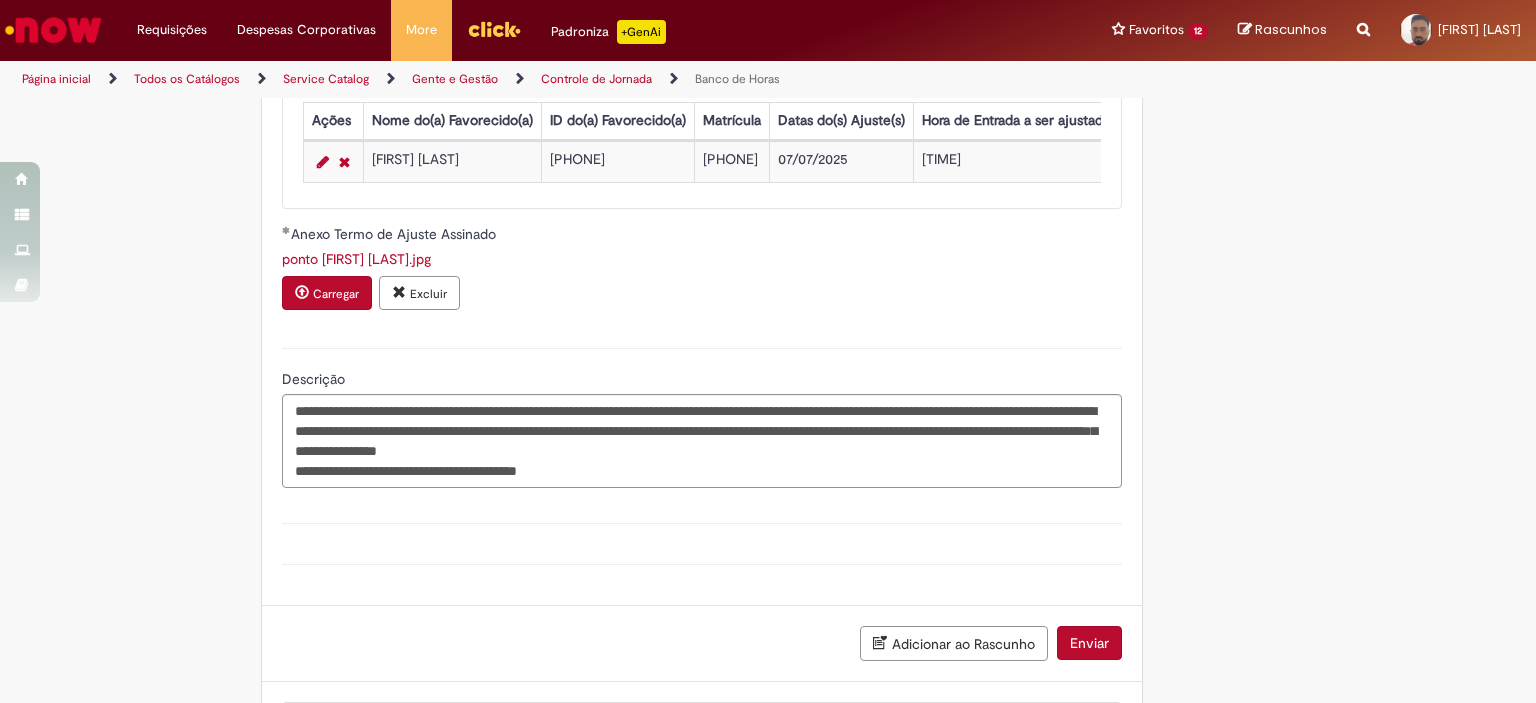 scroll, scrollTop: 2079, scrollLeft: 0, axis: vertical 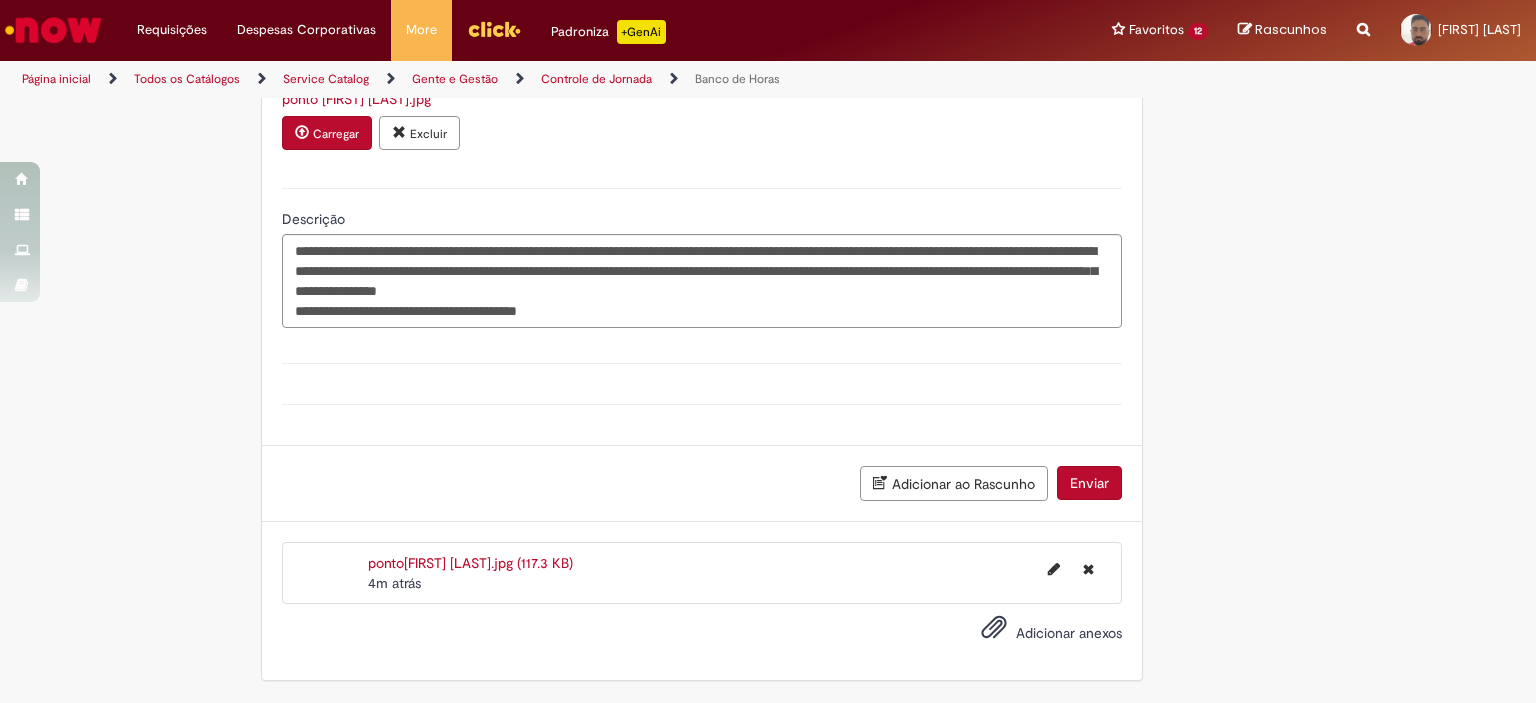 click on "Enviar" at bounding box center (1089, 483) 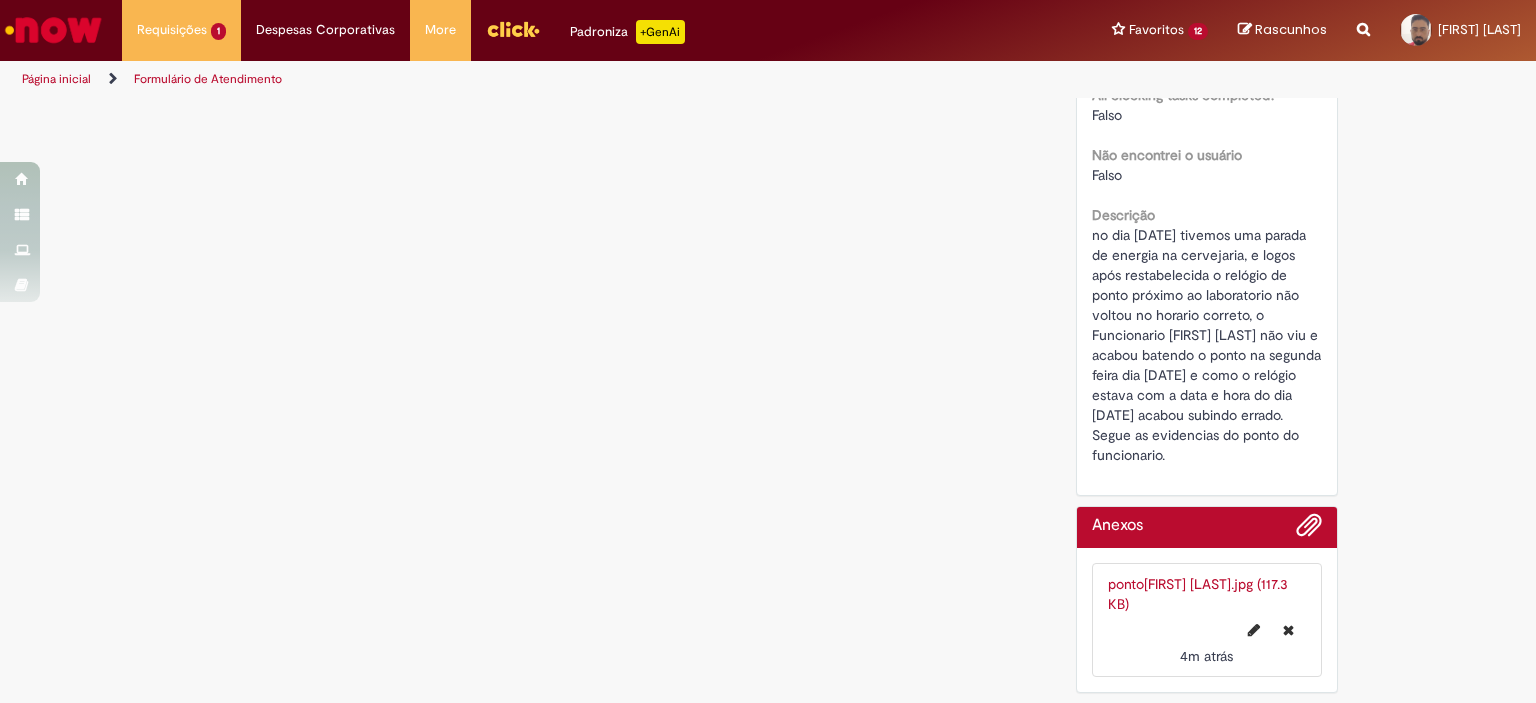 scroll, scrollTop: 0, scrollLeft: 0, axis: both 